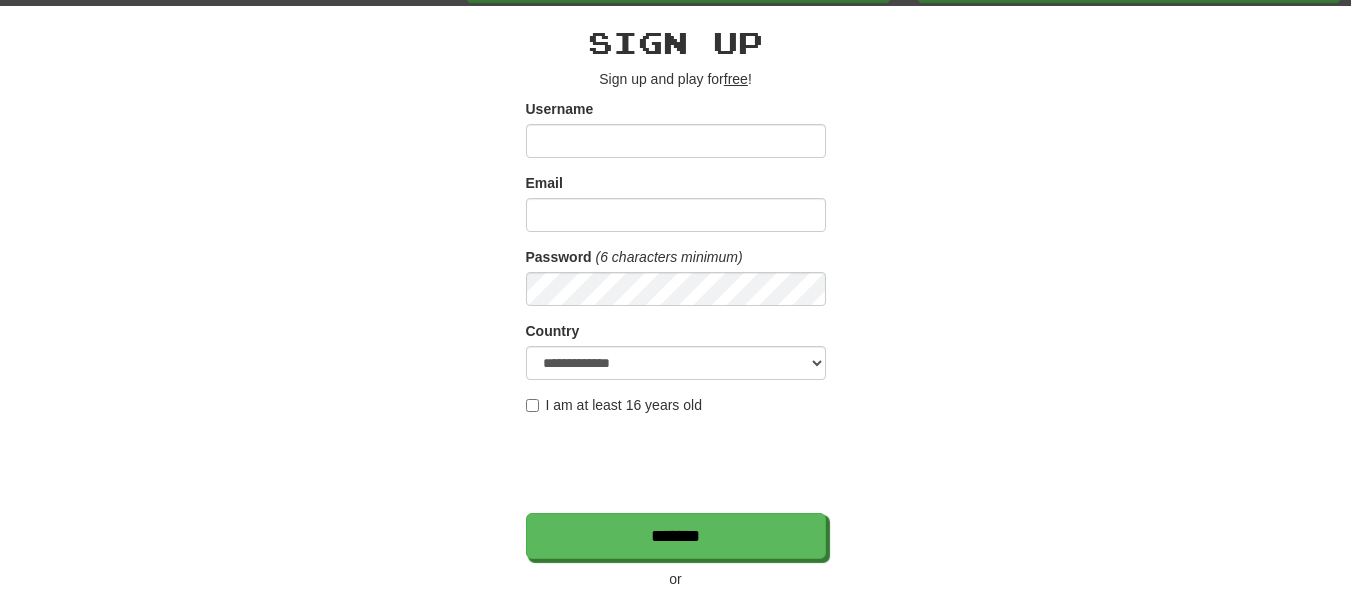scroll, scrollTop: 298, scrollLeft: 0, axis: vertical 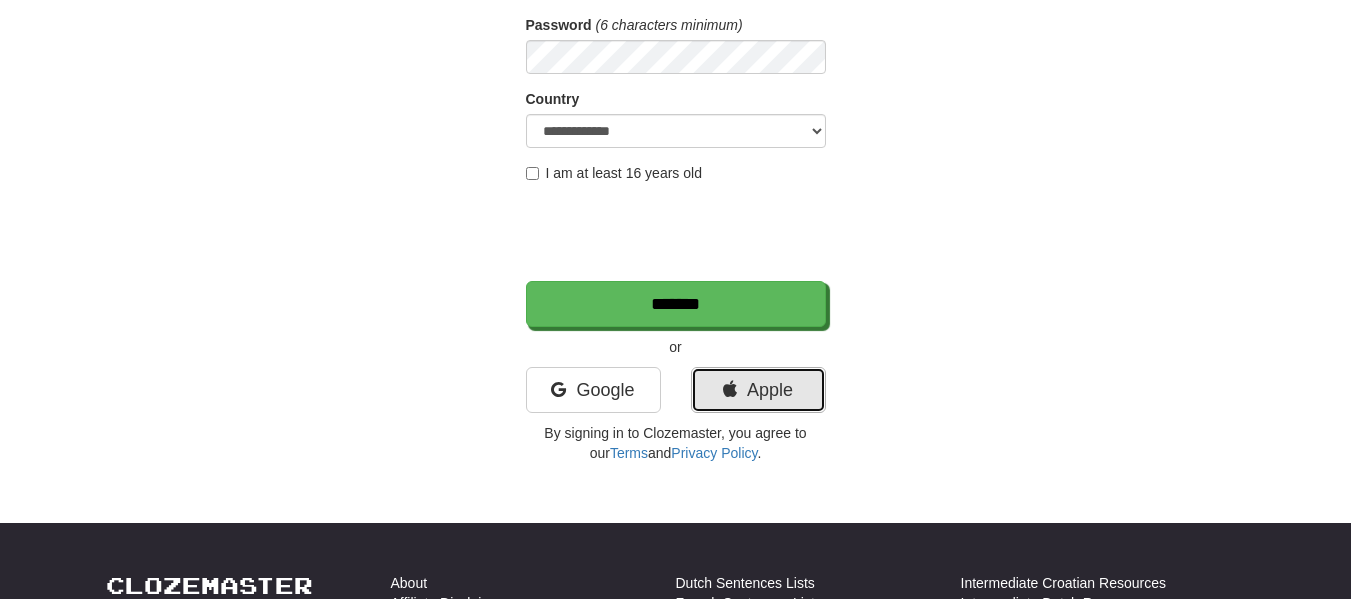 click on "Apple" at bounding box center [758, 390] 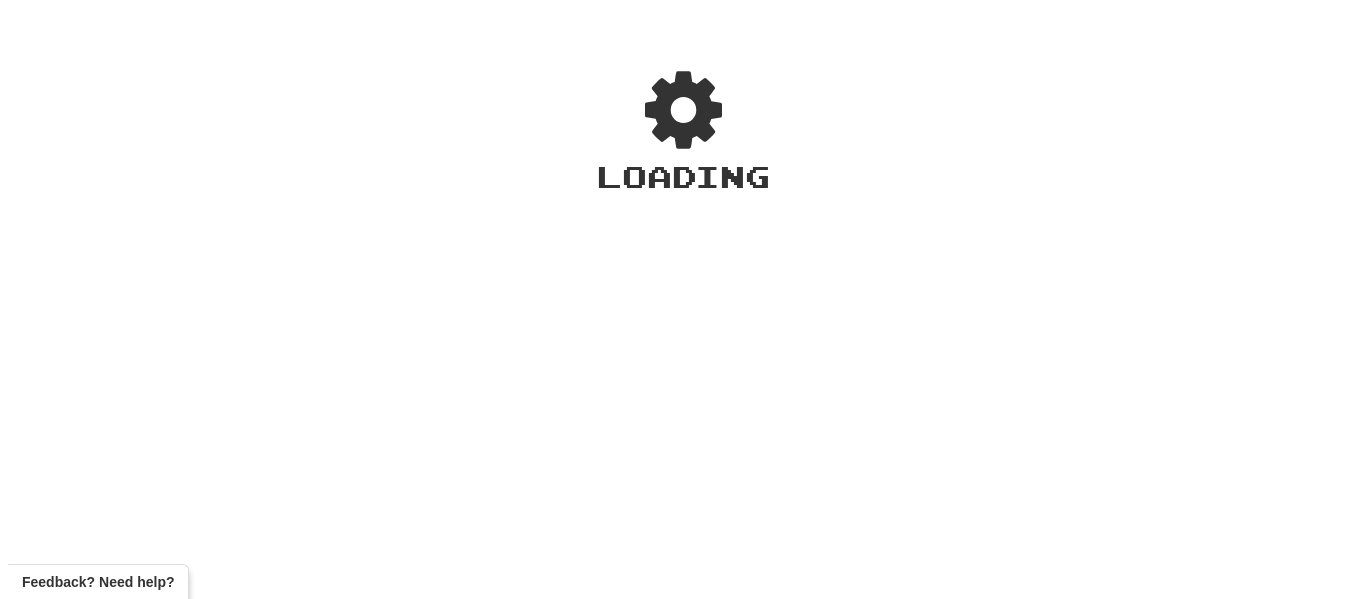 scroll, scrollTop: 0, scrollLeft: 0, axis: both 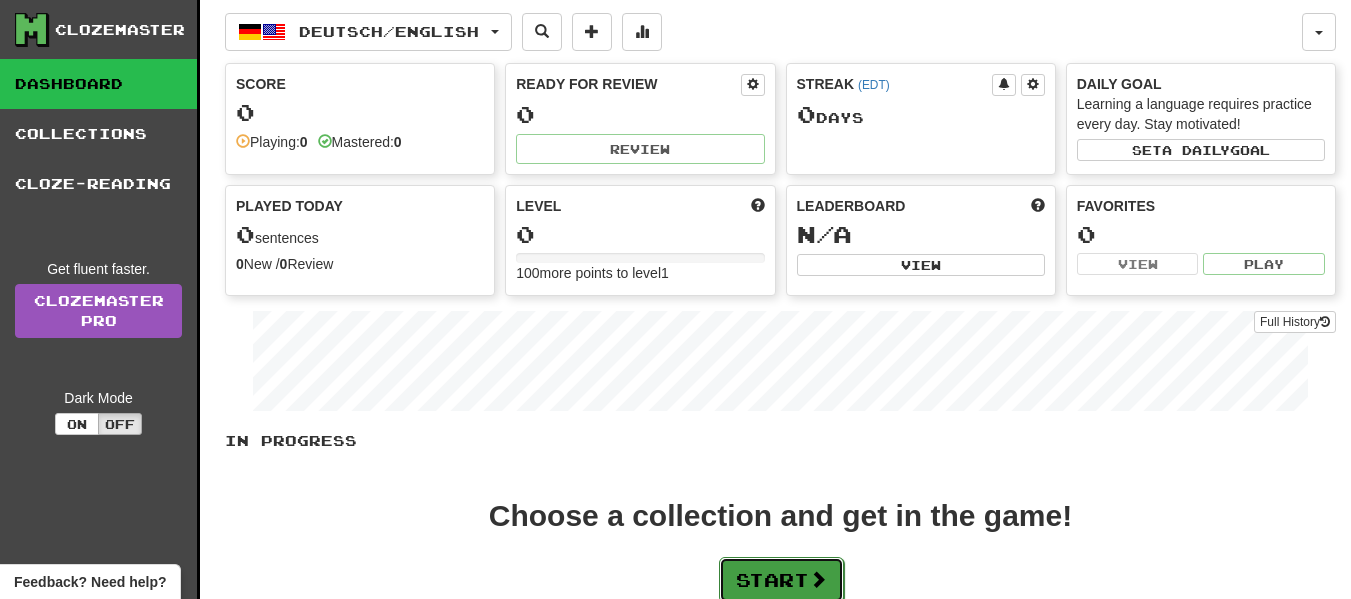 click on "Start" at bounding box center (781, 580) 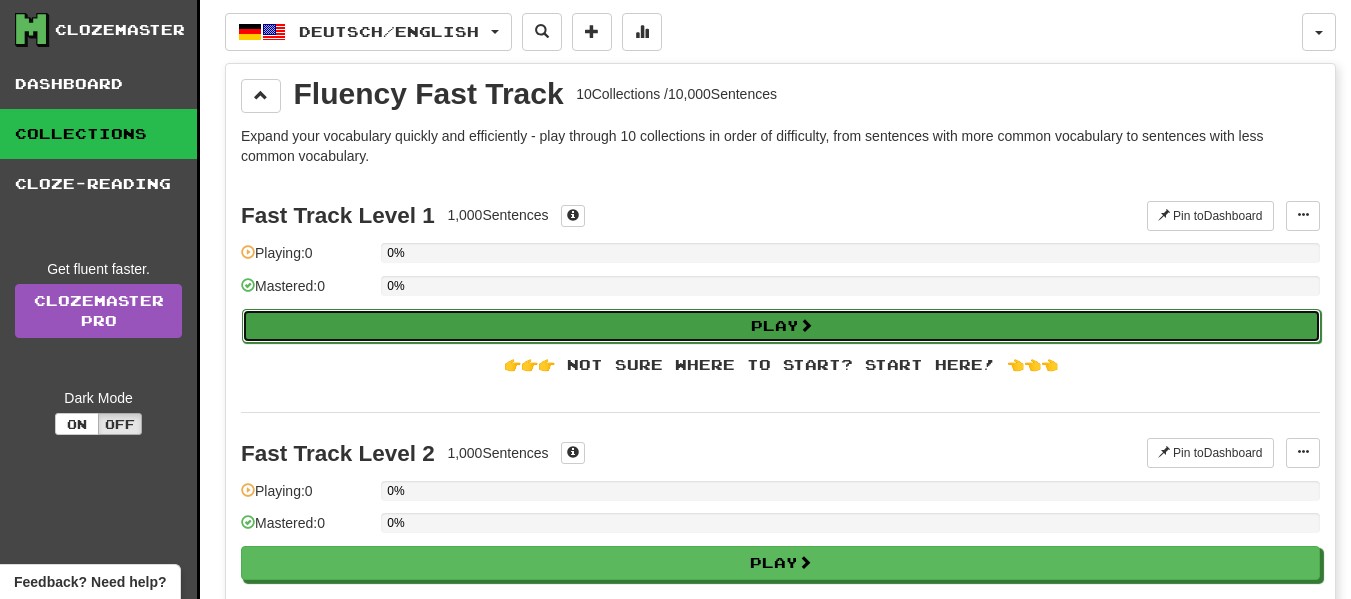 click on "Play" at bounding box center (781, 326) 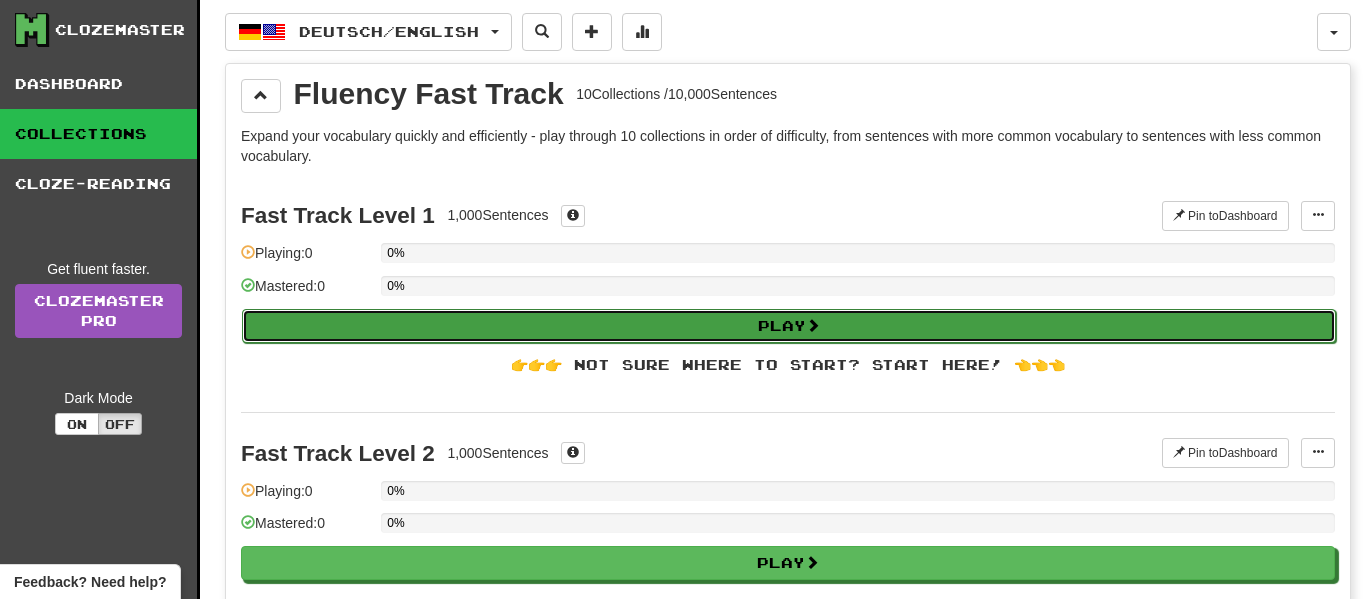 select on "**" 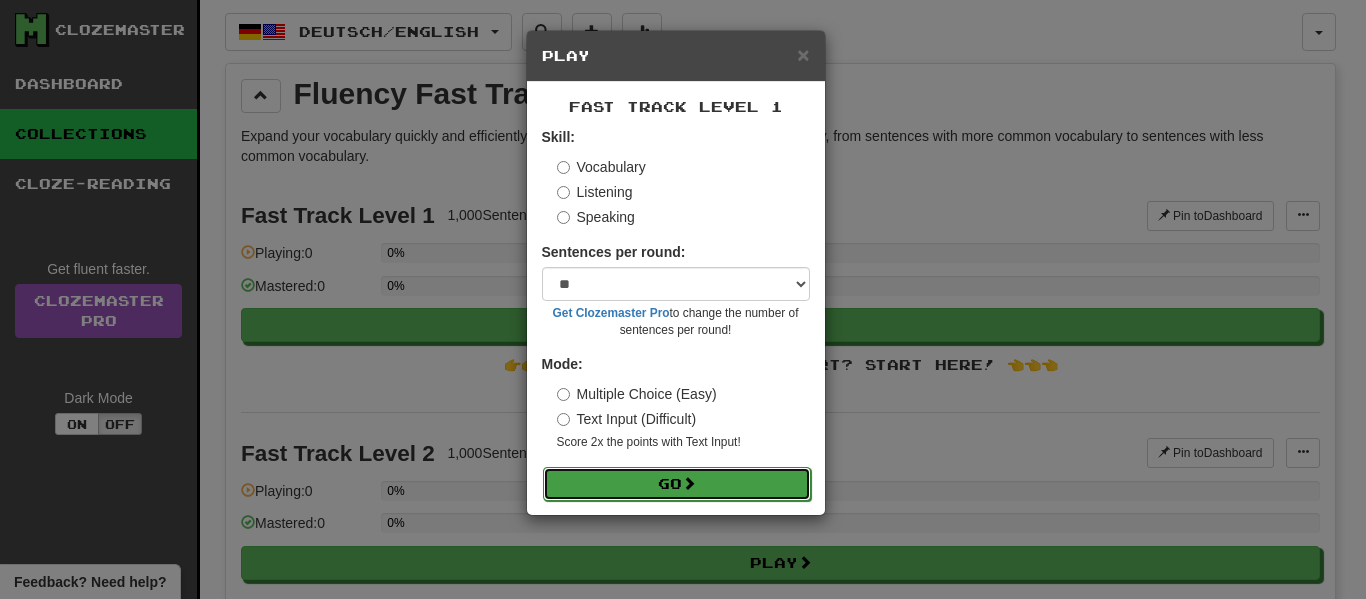 click on "Go" at bounding box center [677, 484] 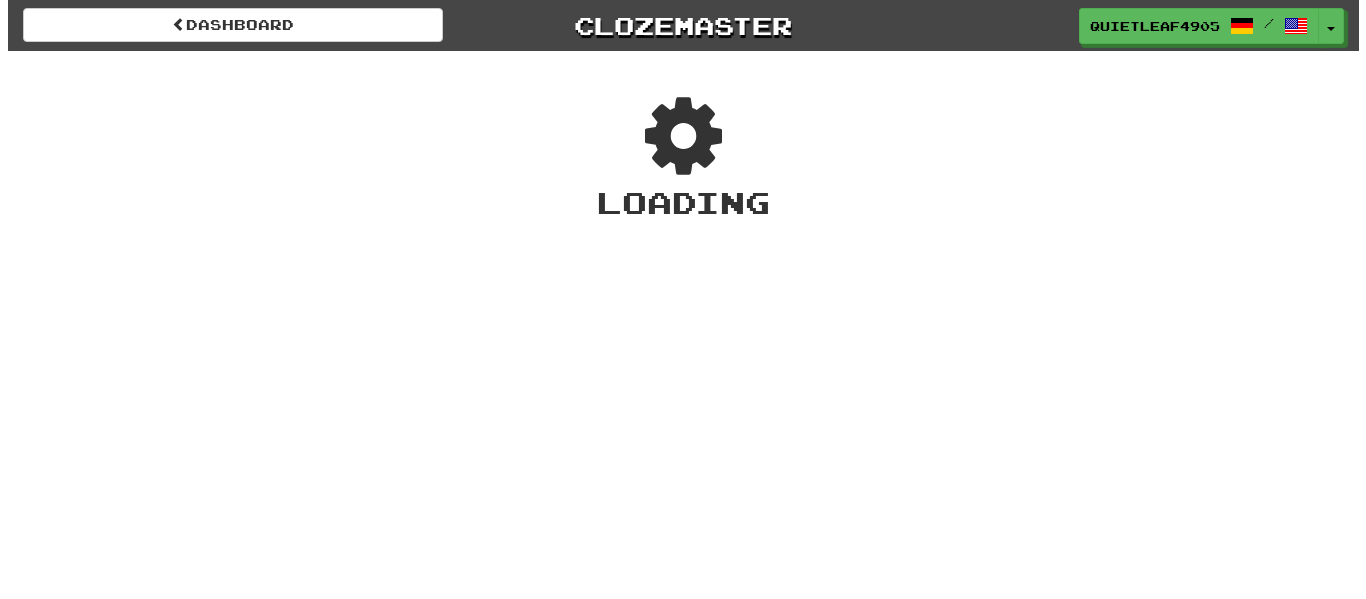 scroll, scrollTop: 0, scrollLeft: 0, axis: both 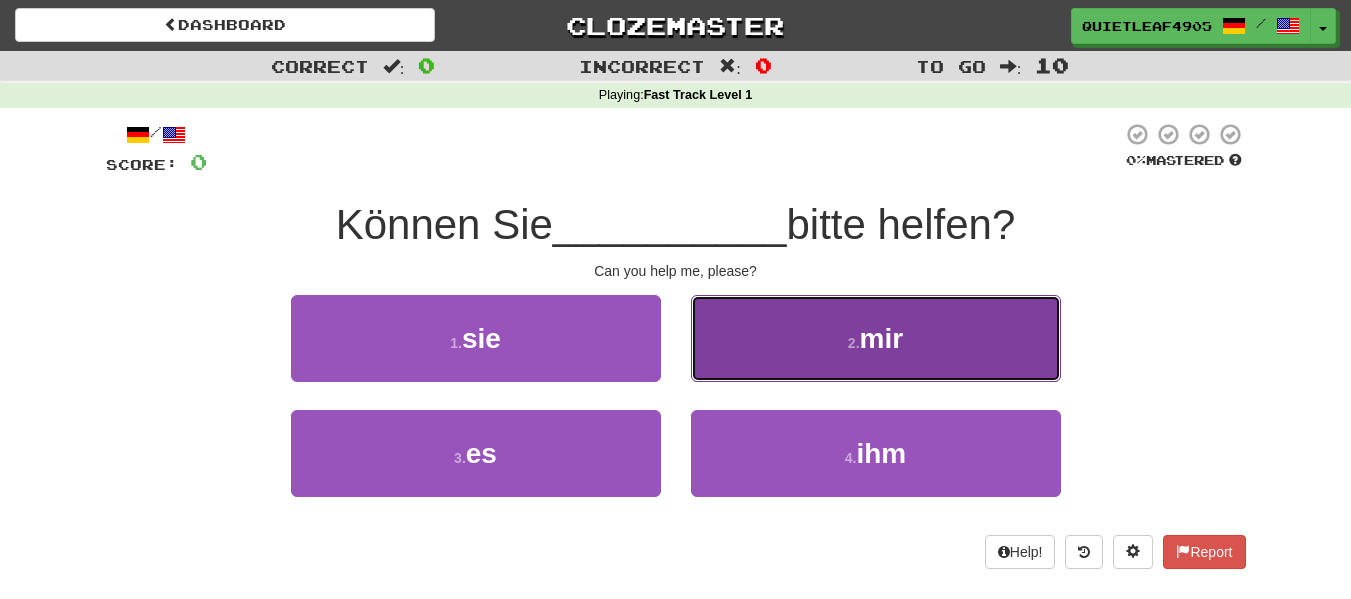 click on "2 .  mir" at bounding box center [876, 338] 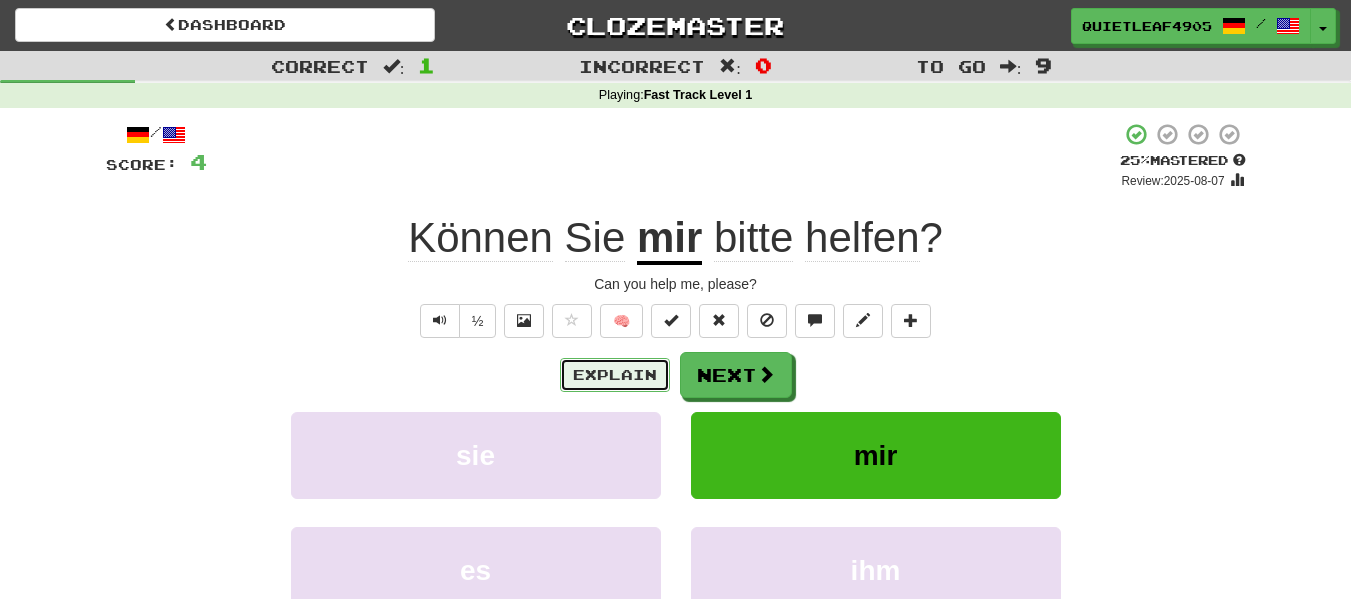 click on "Explain" at bounding box center (615, 375) 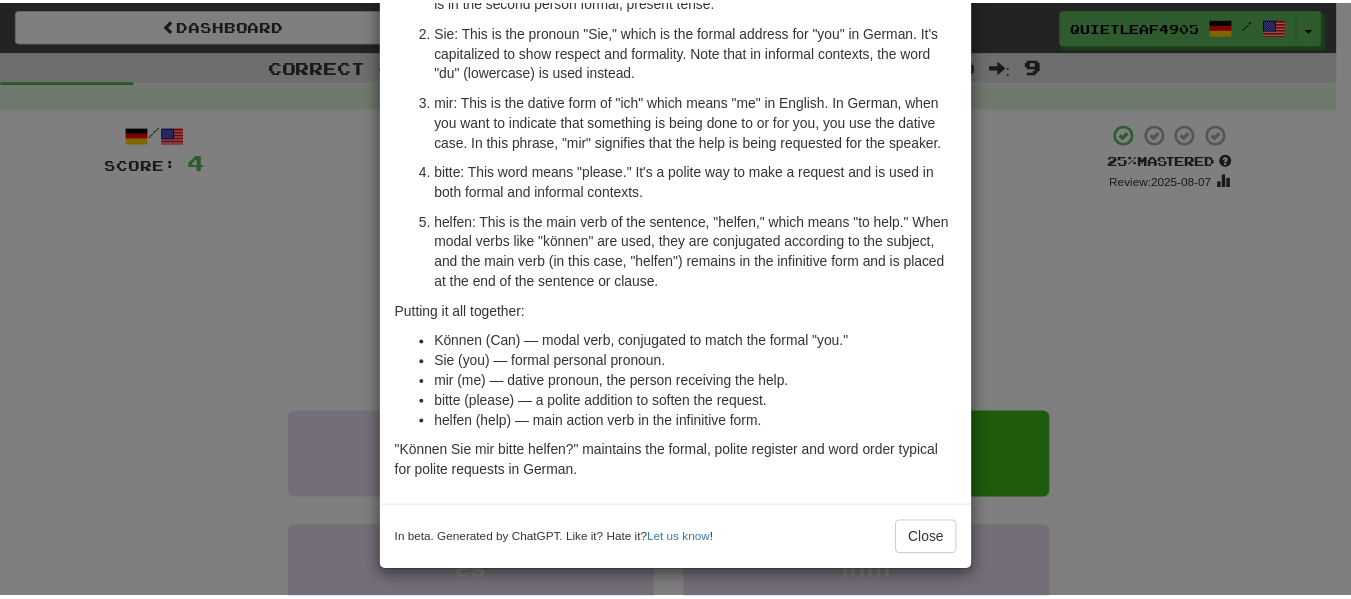 scroll, scrollTop: 259, scrollLeft: 0, axis: vertical 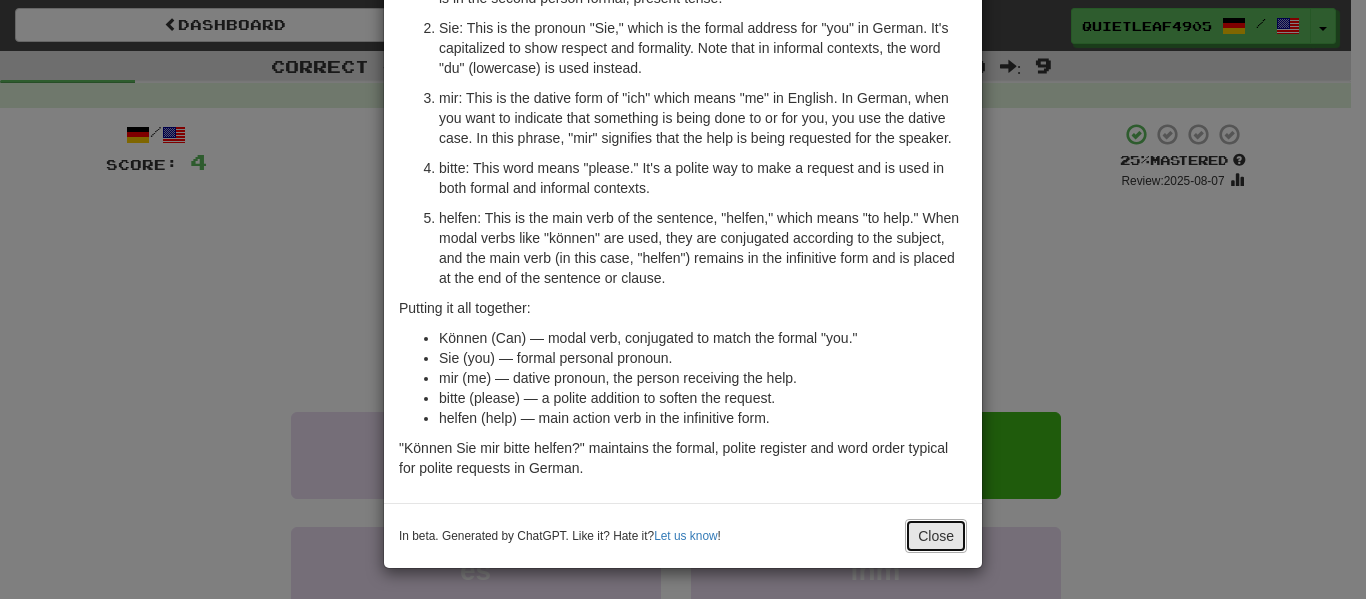 click on "Close" at bounding box center [936, 536] 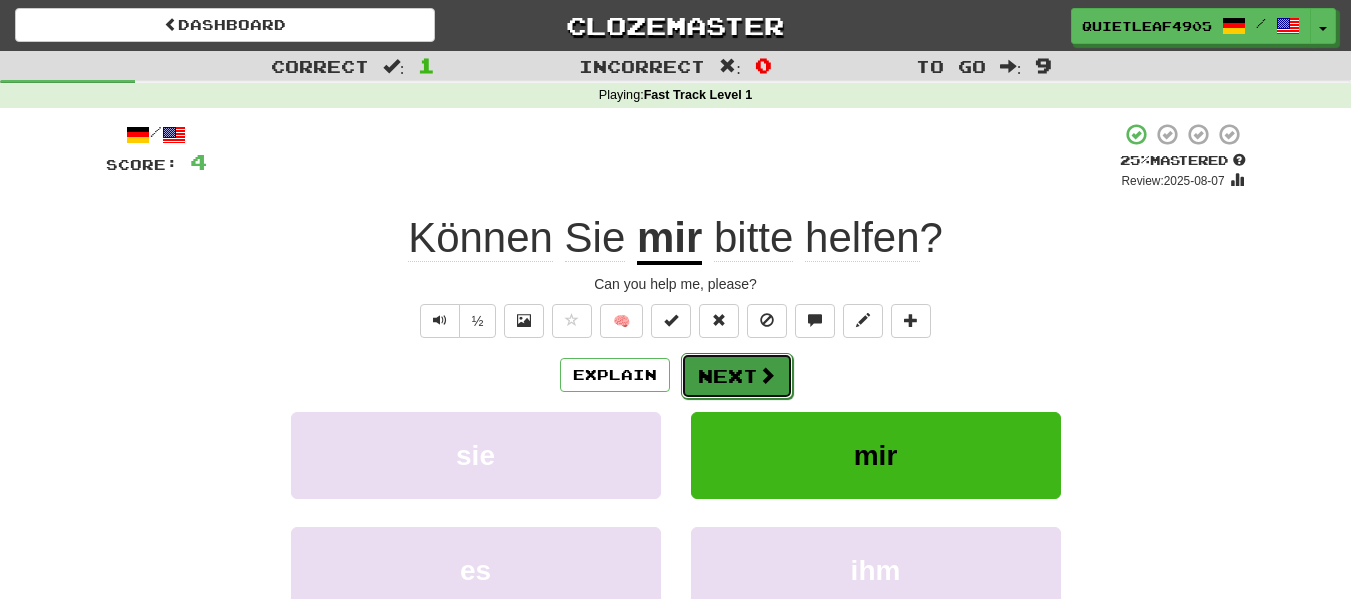 click on "Next" at bounding box center [737, 376] 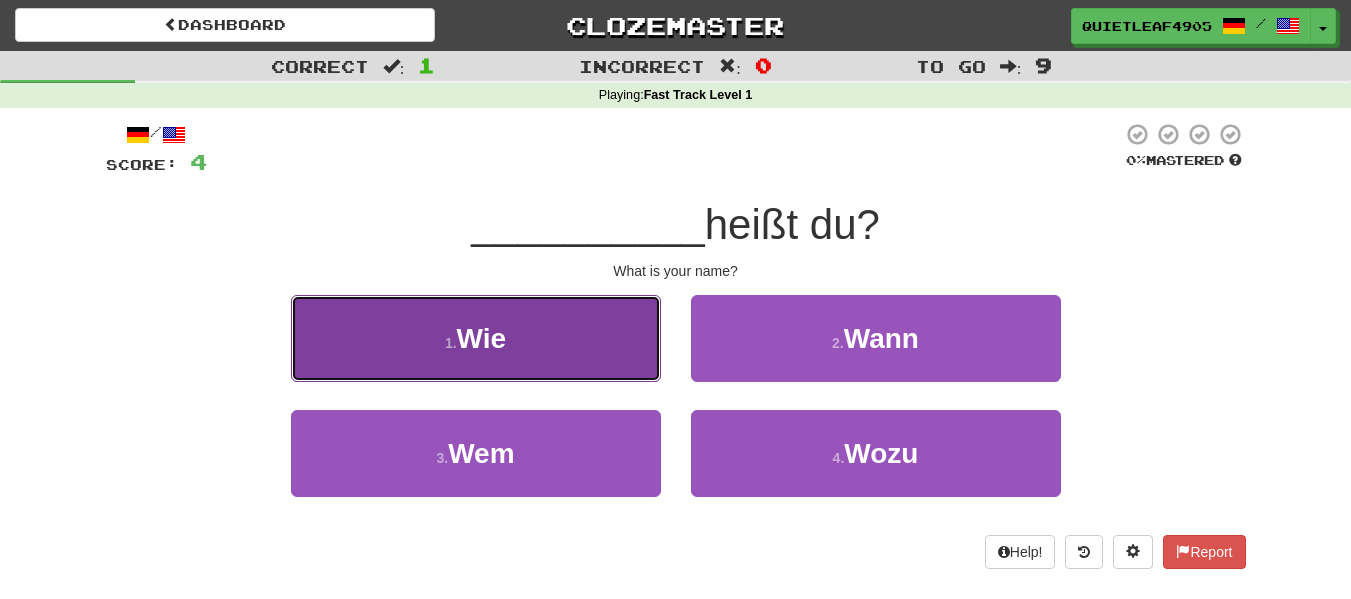 click on "1 .  Wie" at bounding box center (476, 338) 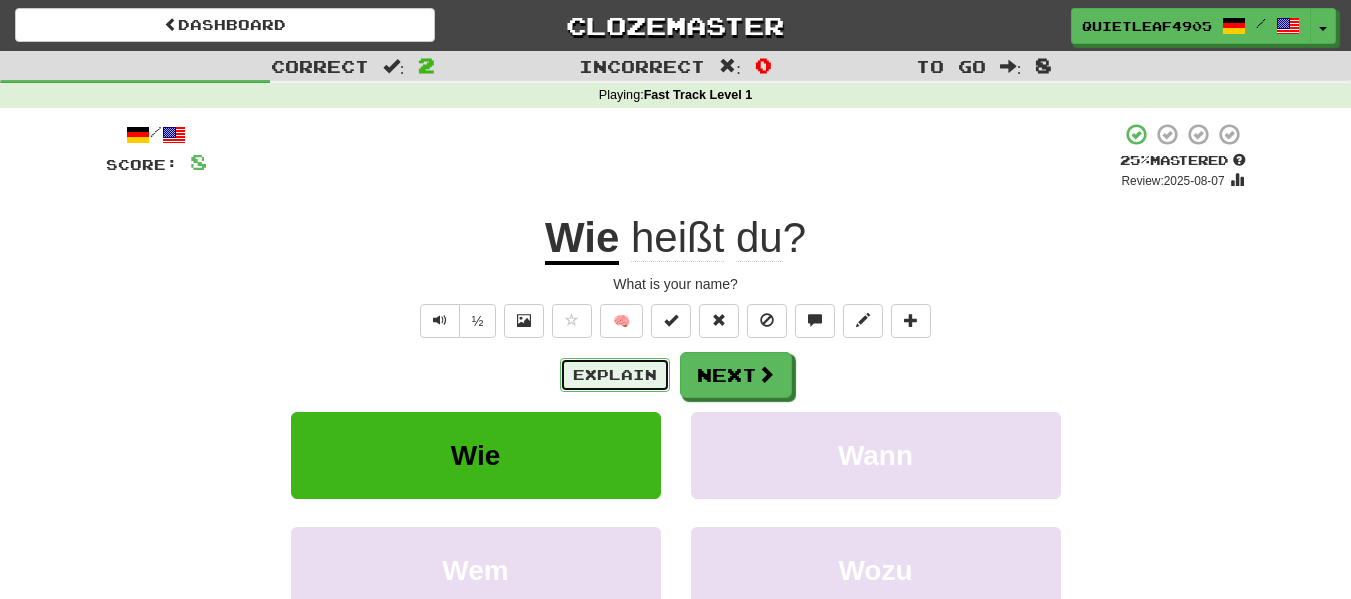 click on "Explain" at bounding box center (615, 375) 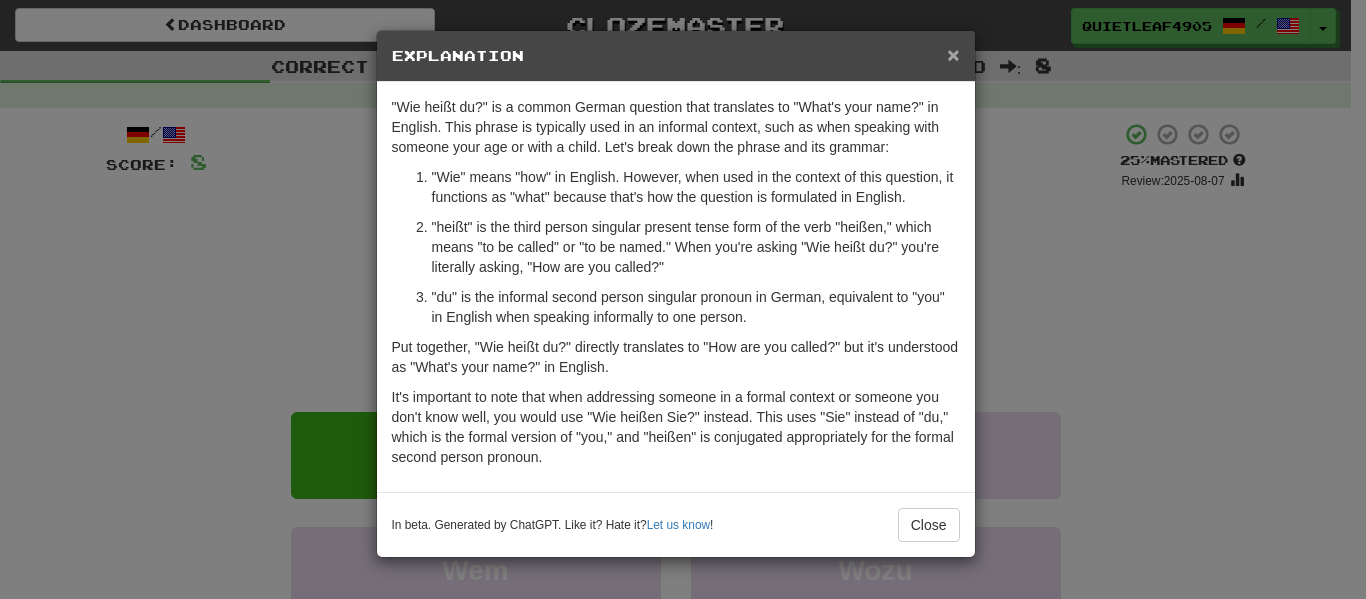 click on "×" at bounding box center (953, 54) 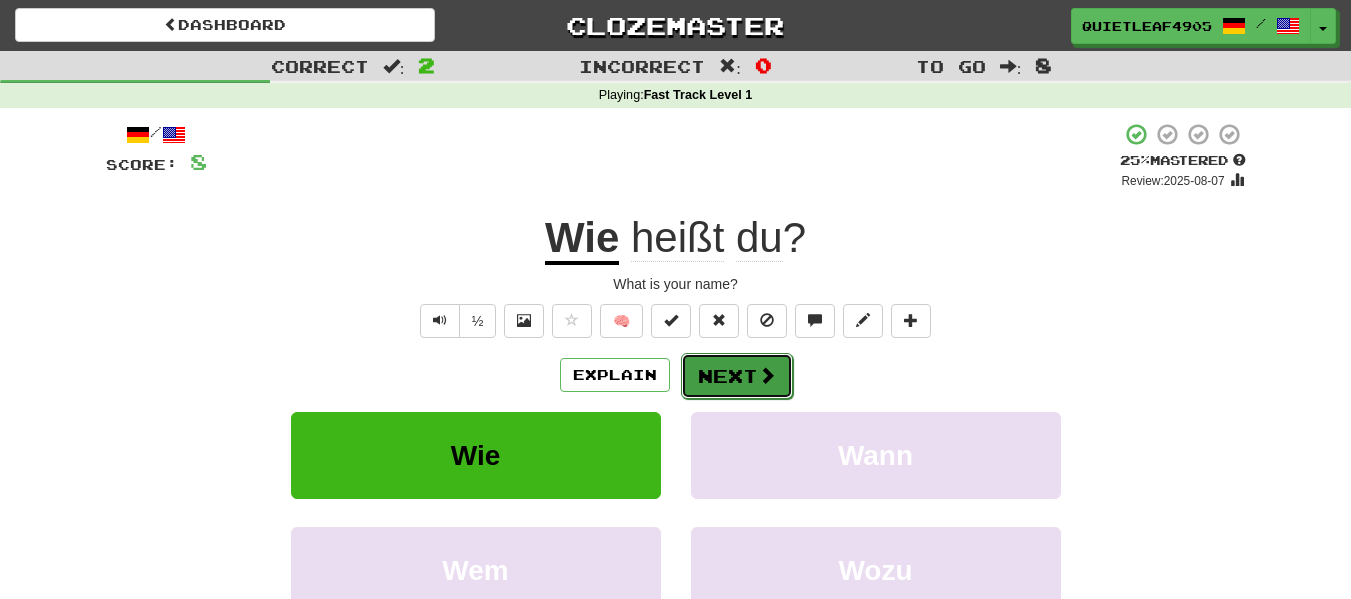click on "Next" at bounding box center [737, 376] 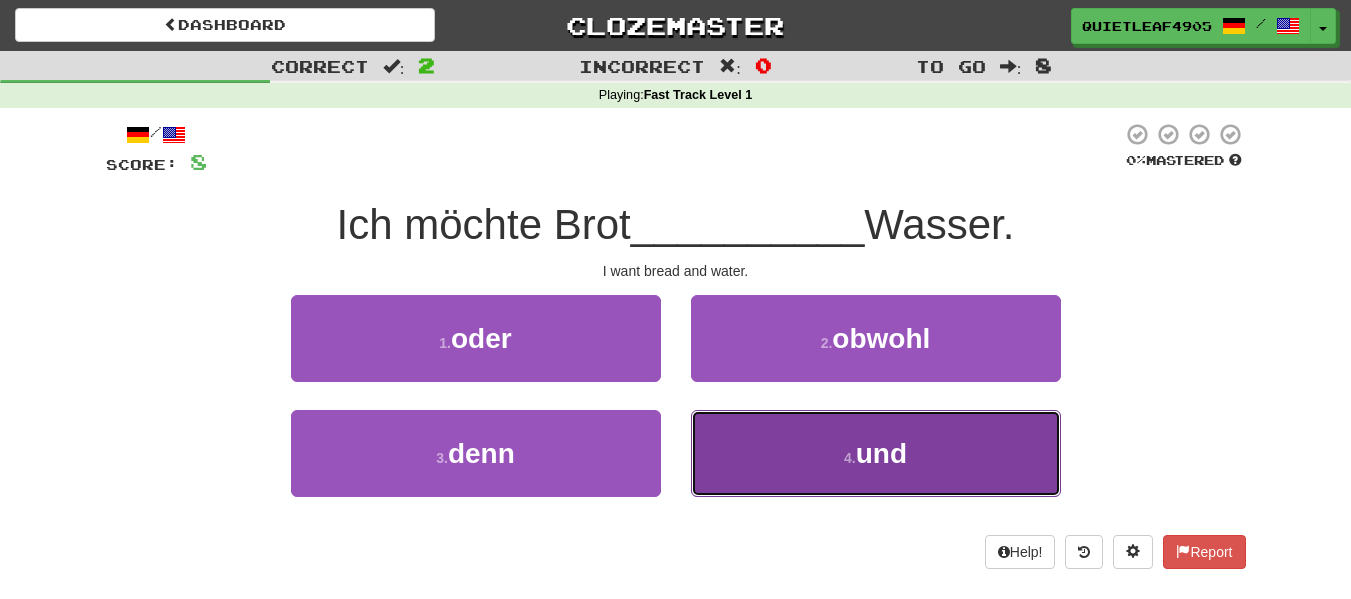 click on "4 .  und" at bounding box center [876, 453] 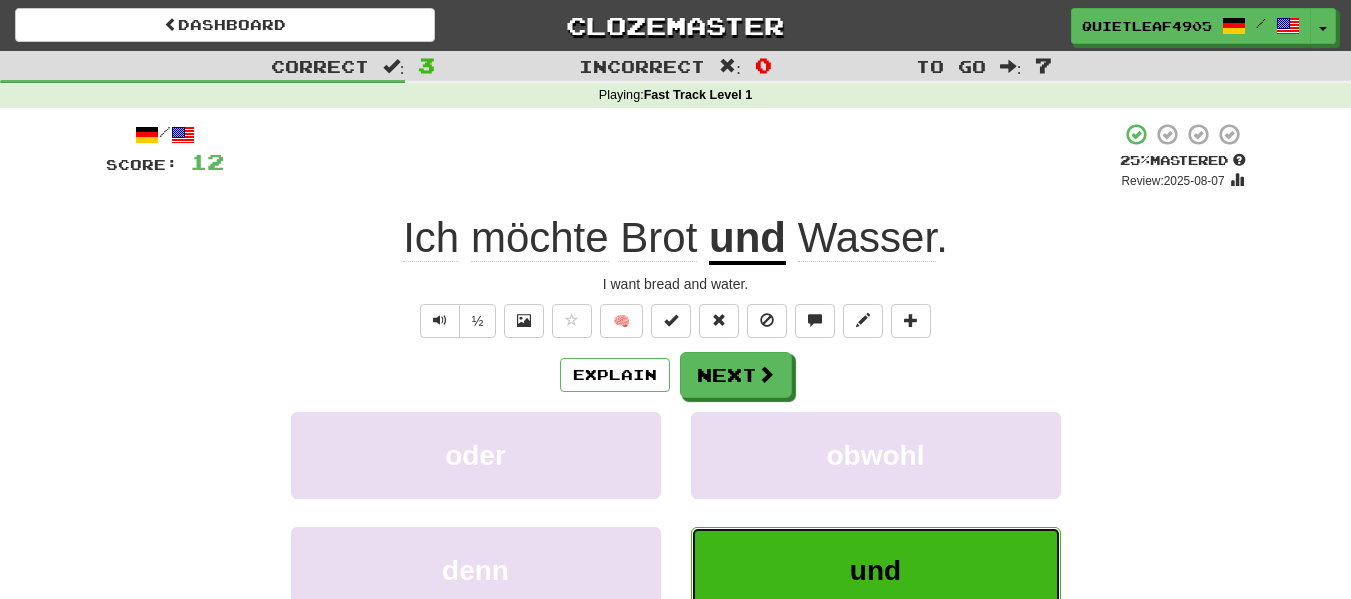 type 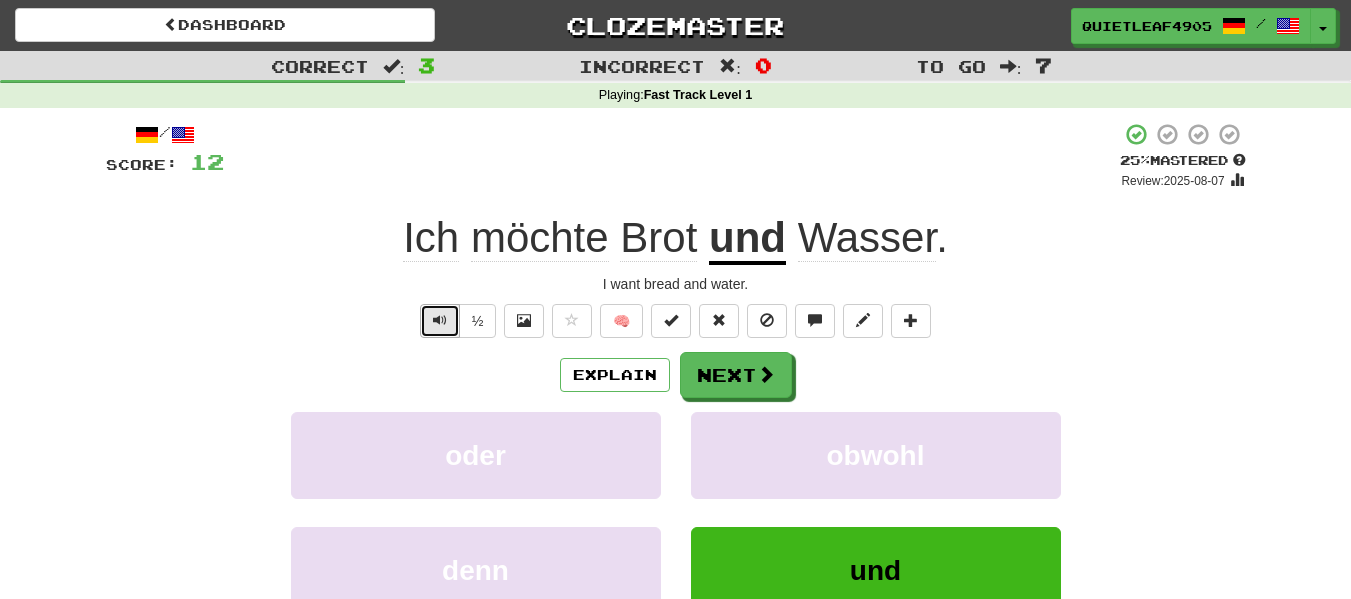 click at bounding box center (440, 320) 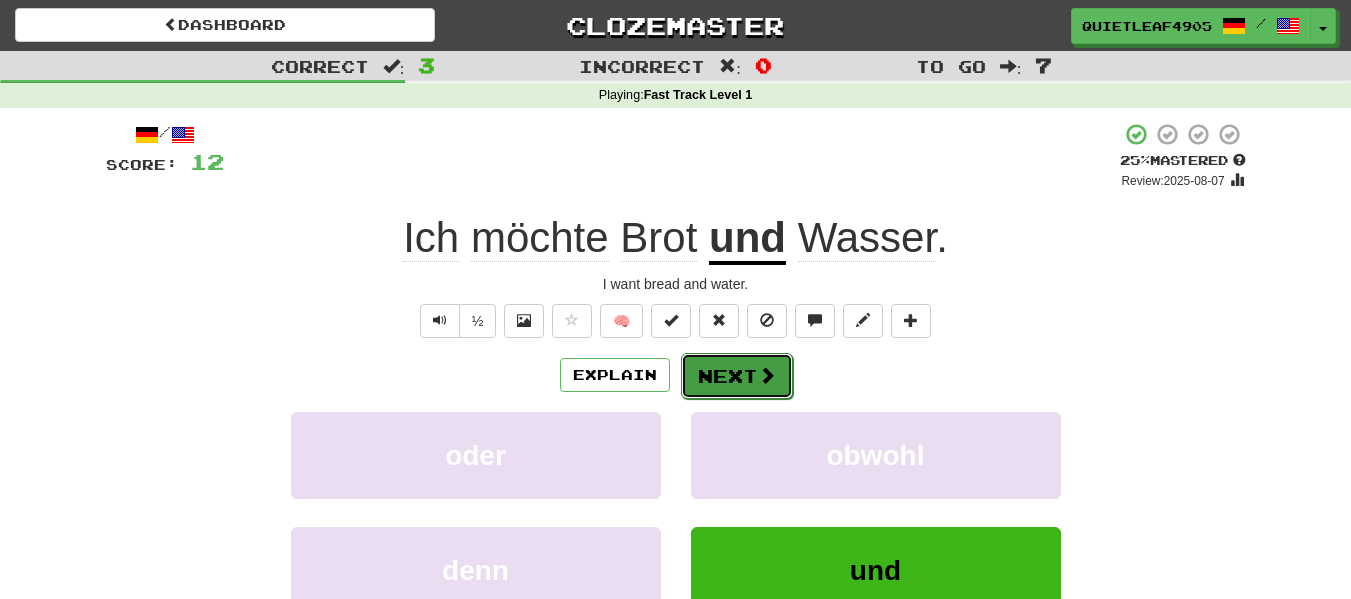 click at bounding box center (767, 375) 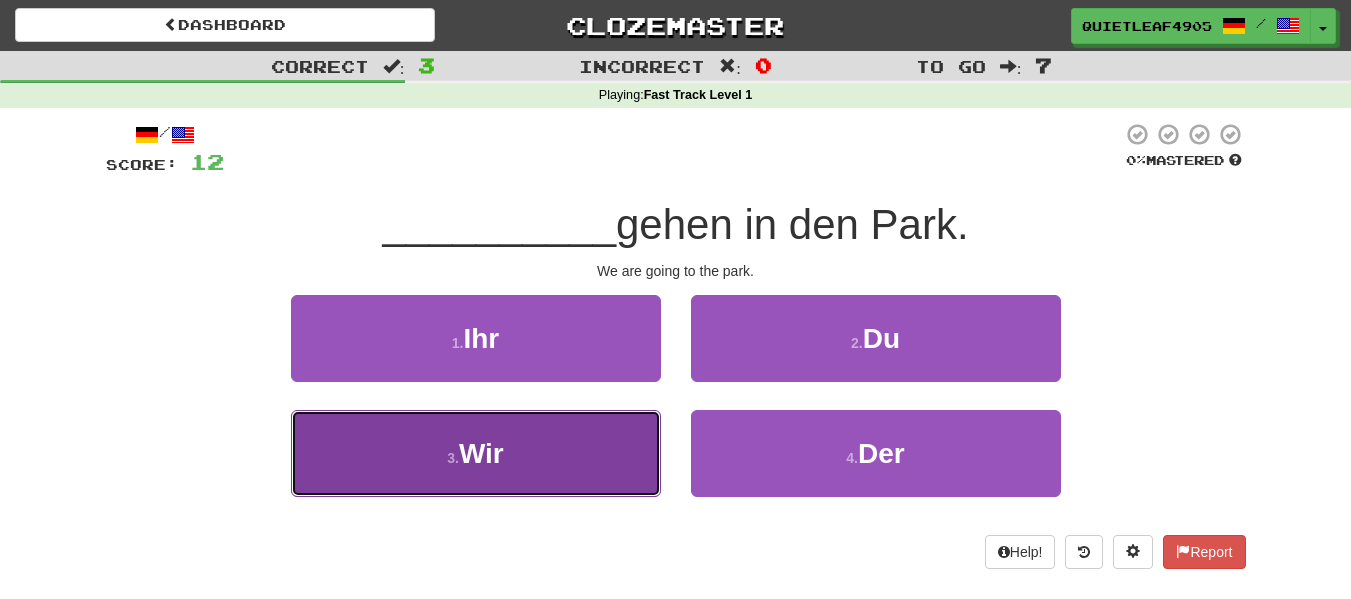 click on "3 .  Wir" at bounding box center (476, 453) 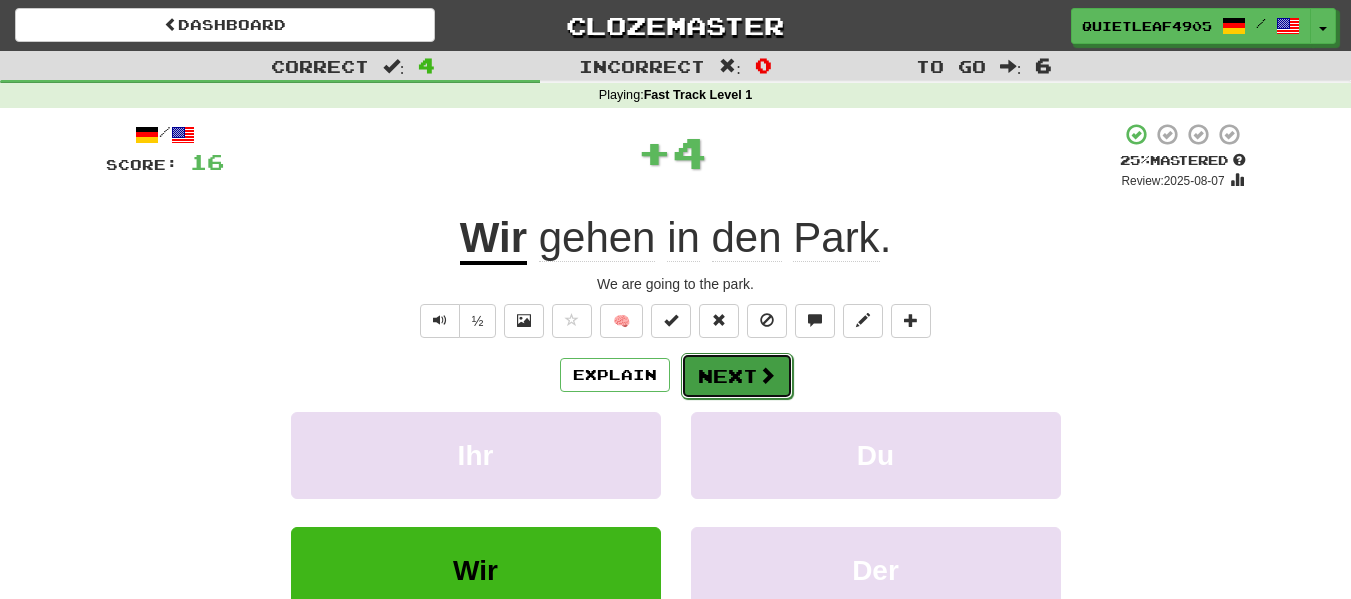 click on "Next" at bounding box center [737, 376] 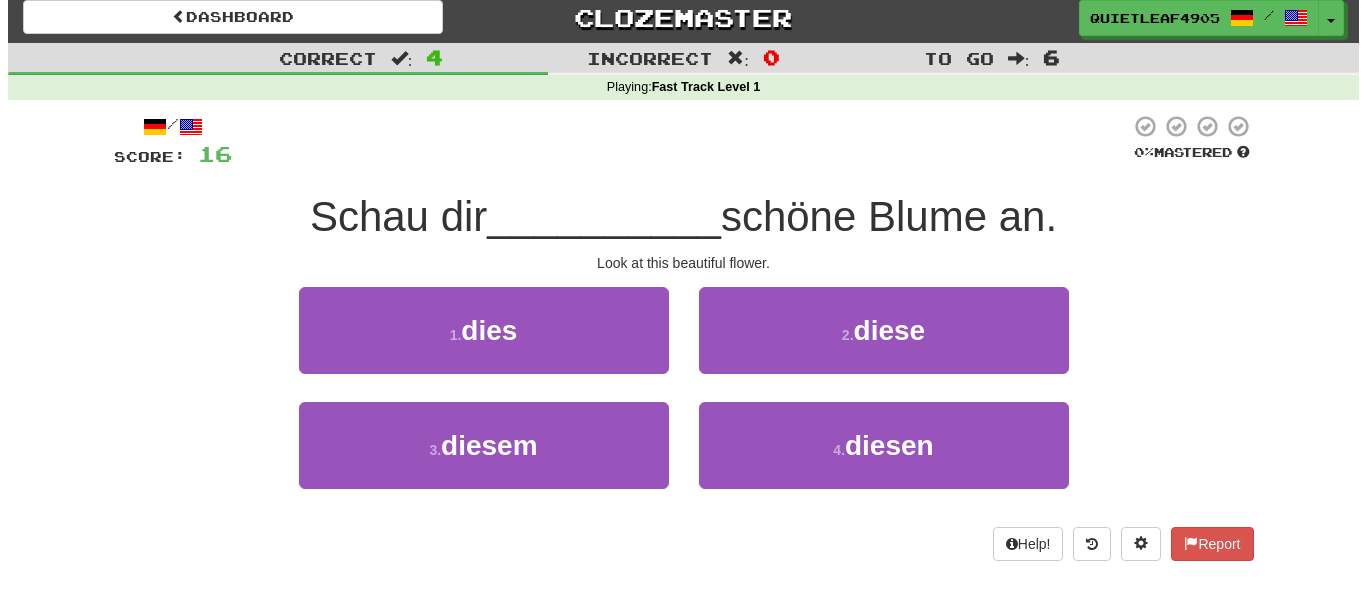 scroll, scrollTop: 0, scrollLeft: 0, axis: both 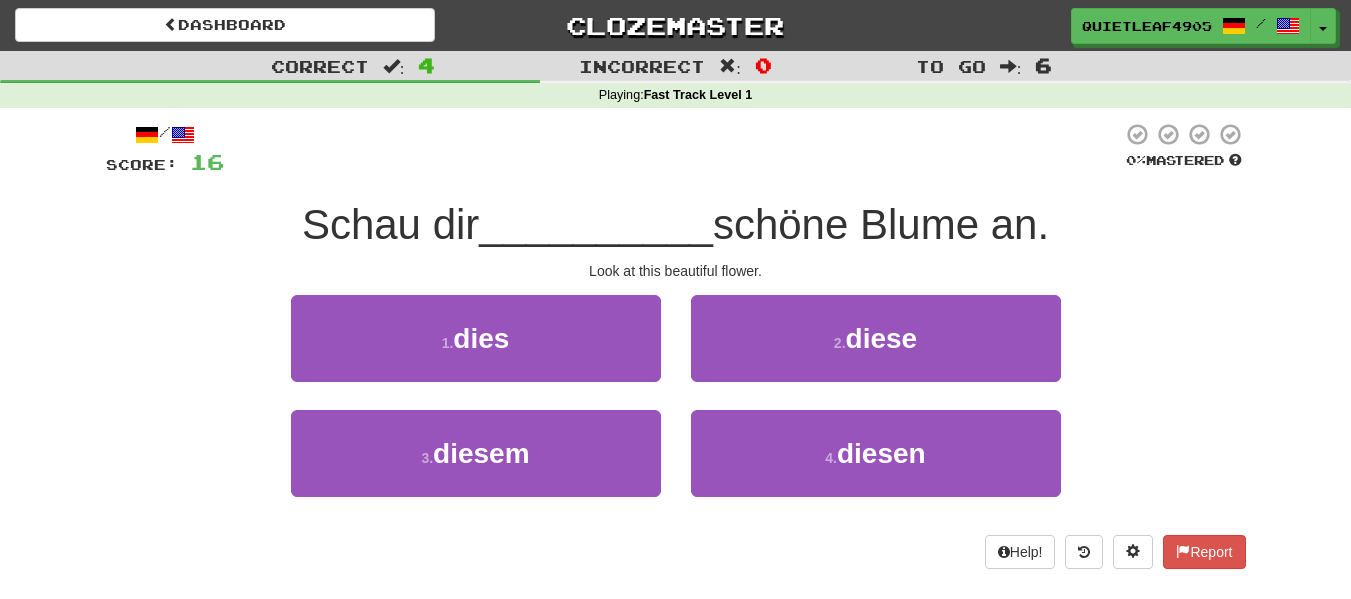 click on "Correct" at bounding box center (320, 66) 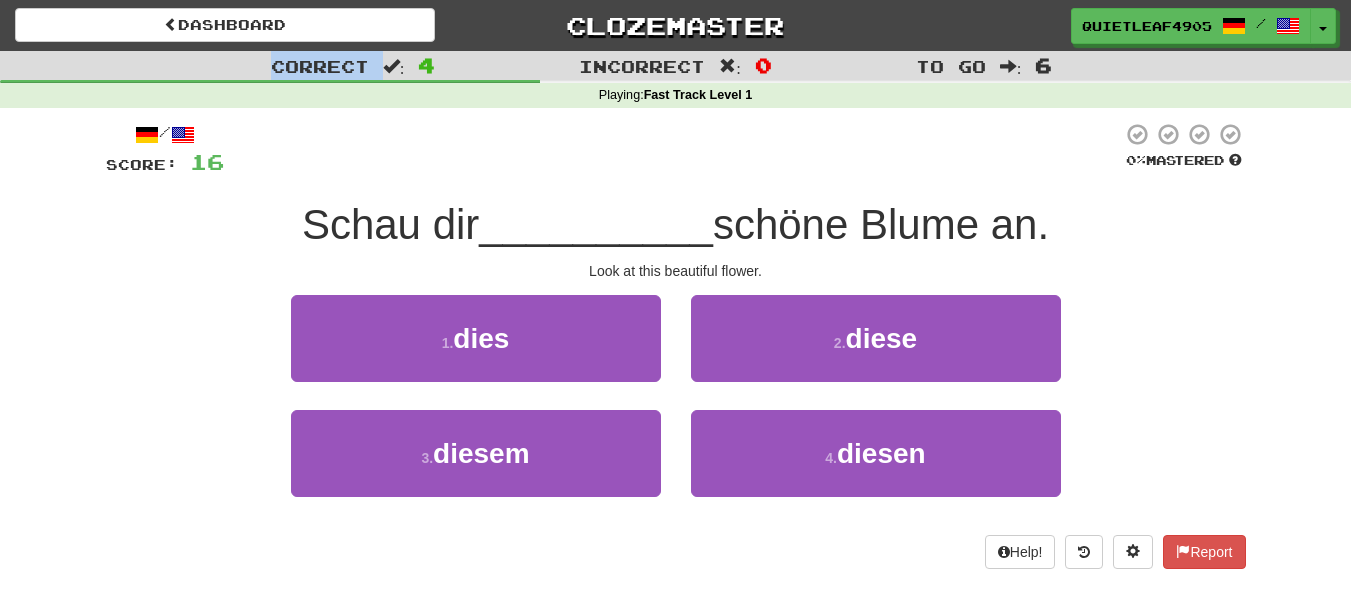 click on "Correct" at bounding box center [320, 66] 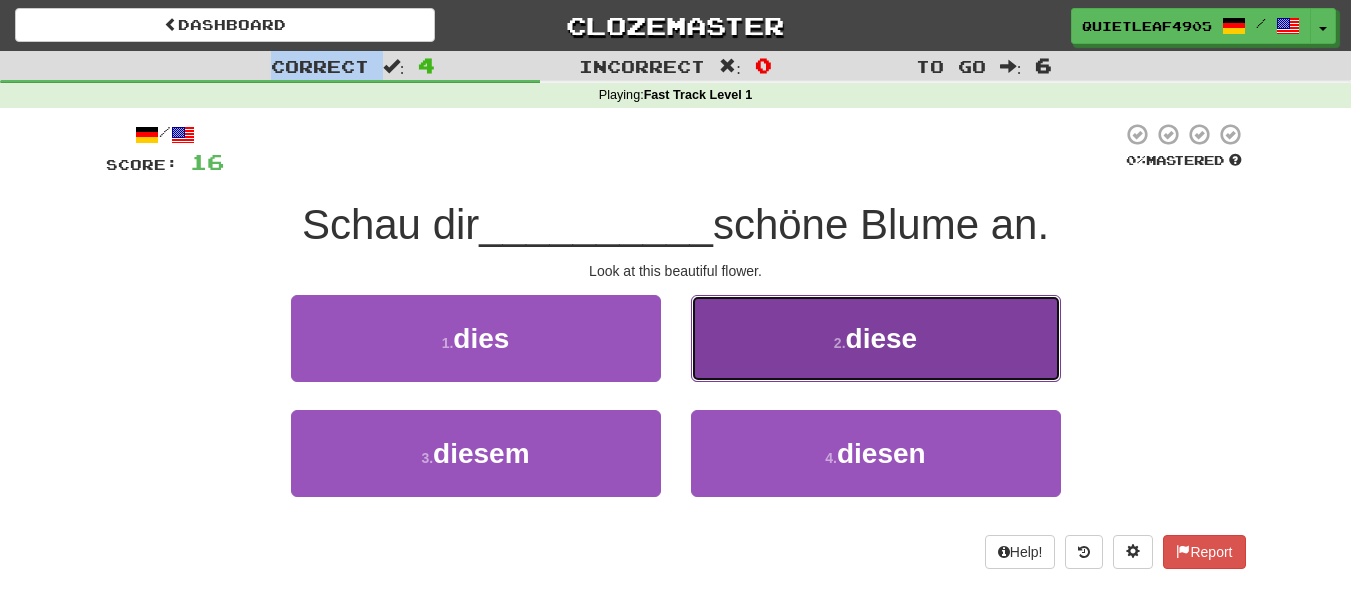 click on "2 .  diese" at bounding box center (876, 338) 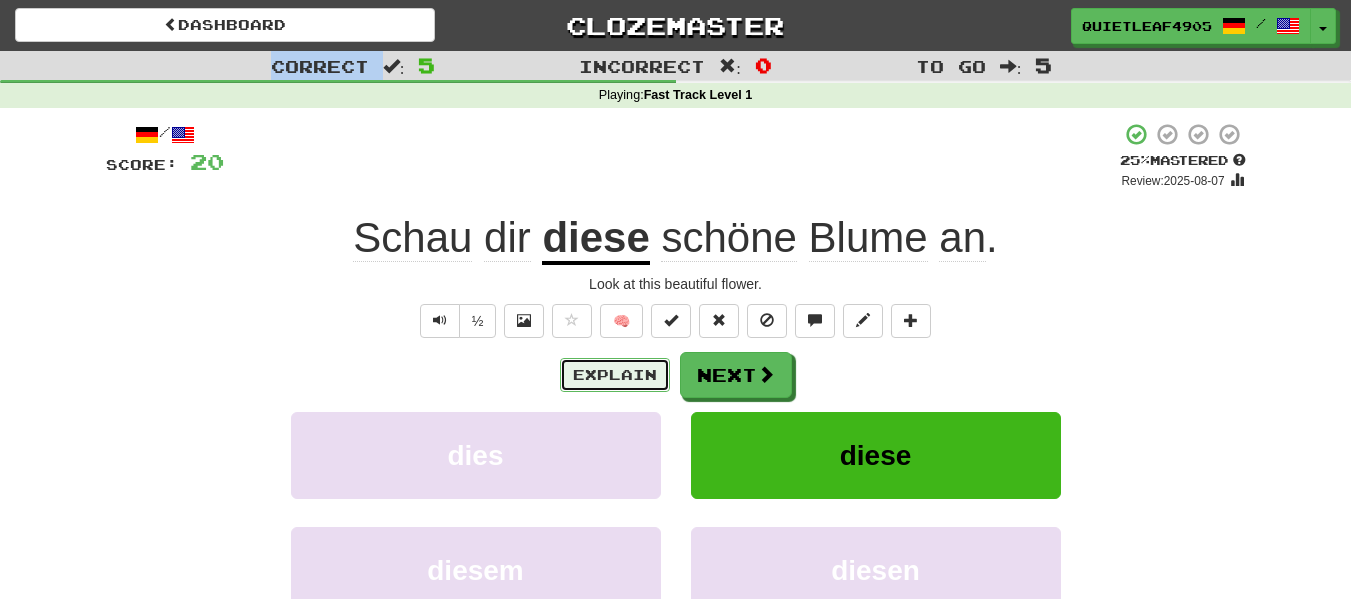 click on "Explain" at bounding box center [615, 375] 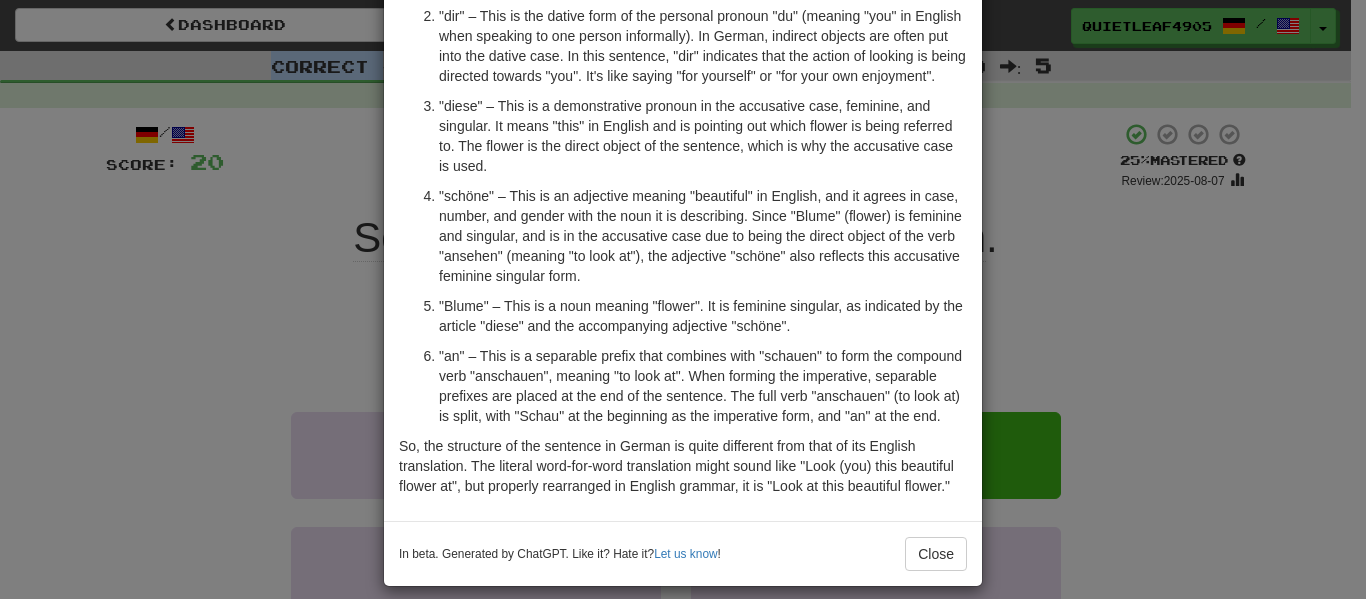 scroll, scrollTop: 253, scrollLeft: 0, axis: vertical 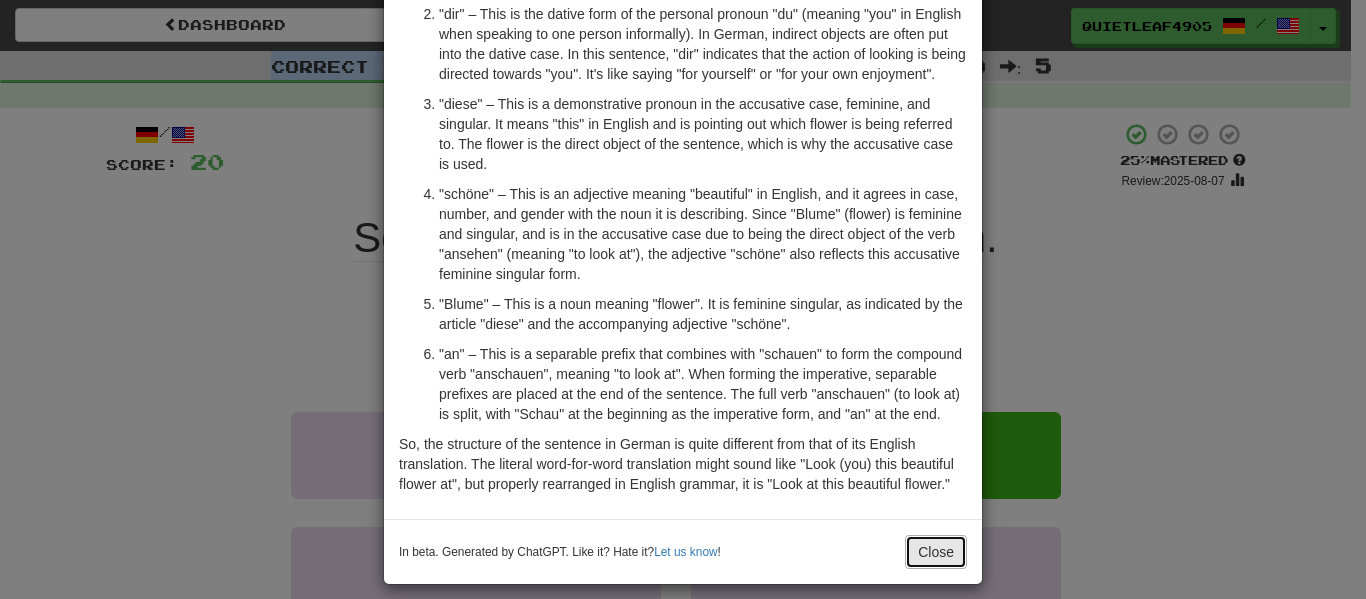 click on "Close" at bounding box center (936, 552) 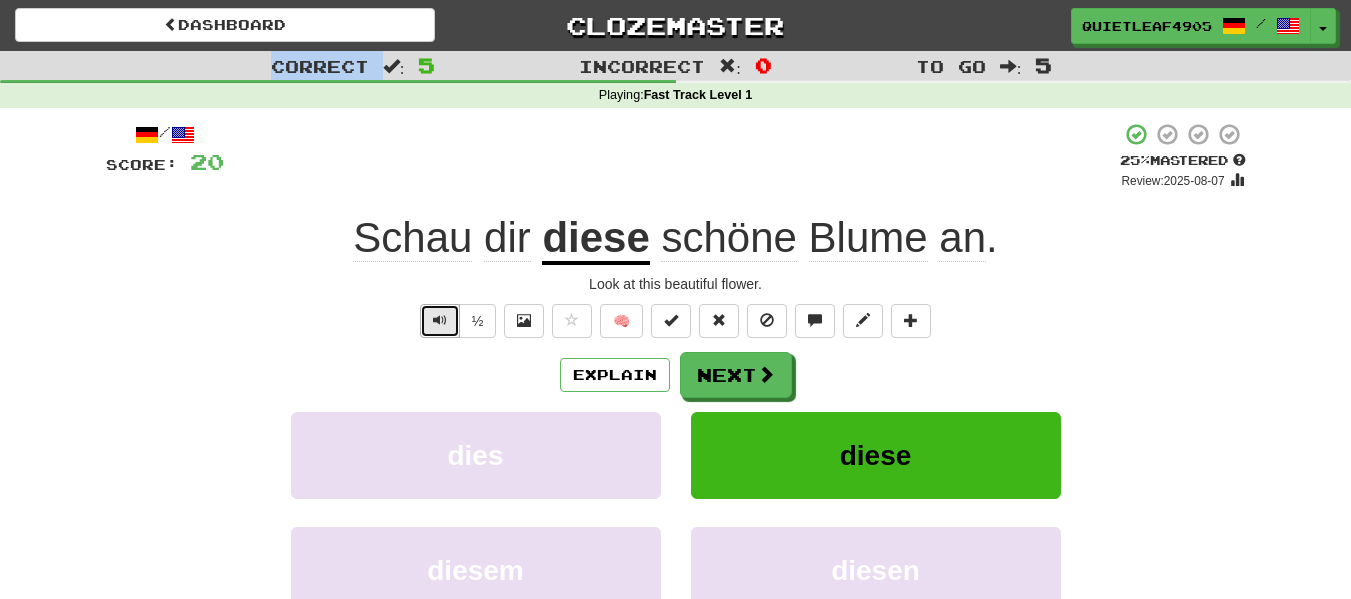 click at bounding box center [440, 320] 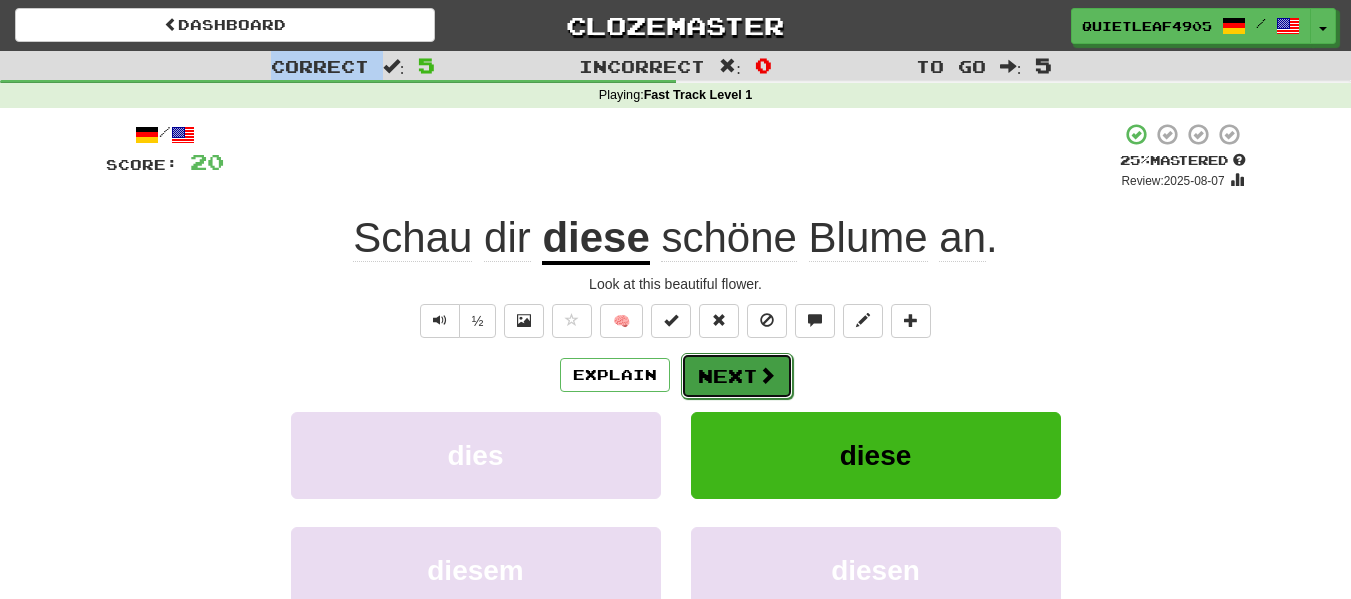 click on "Next" at bounding box center (737, 376) 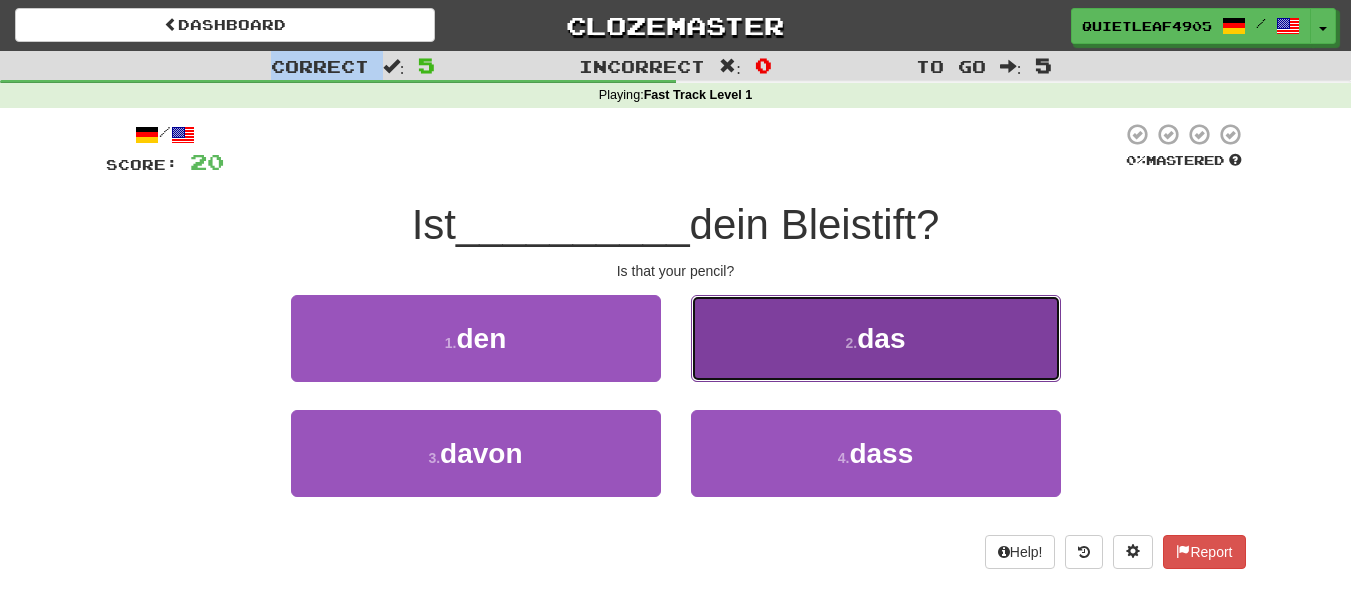 click on "2 .  das" at bounding box center (876, 338) 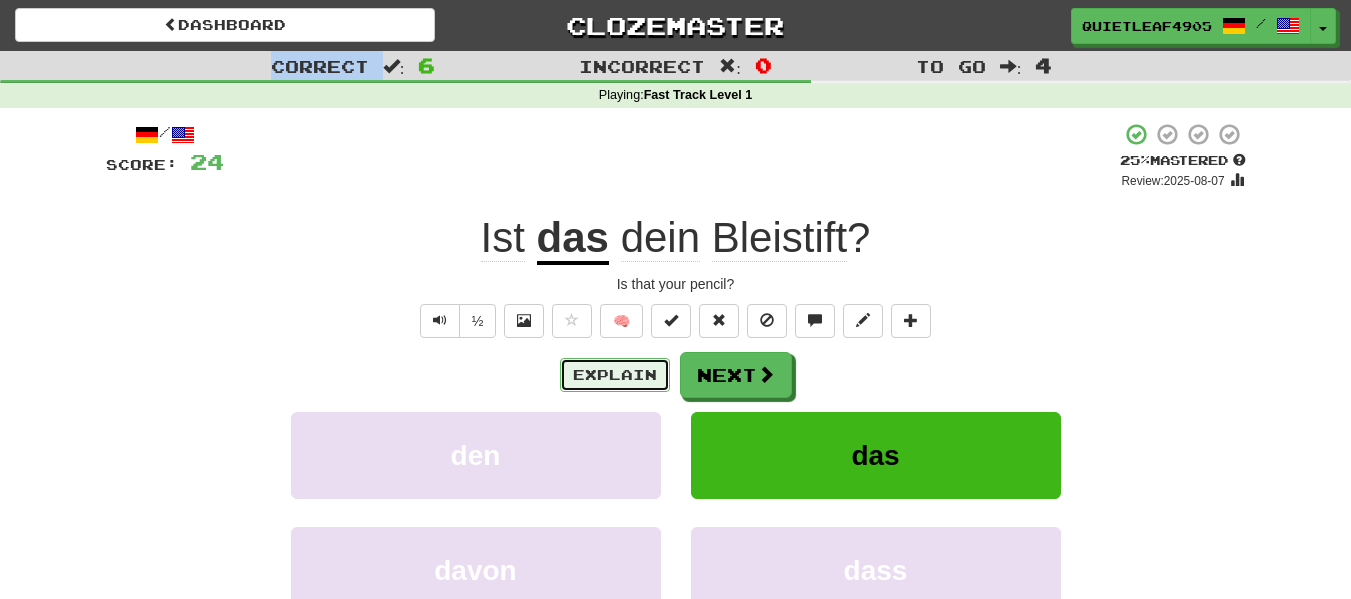click on "Explain" at bounding box center (615, 375) 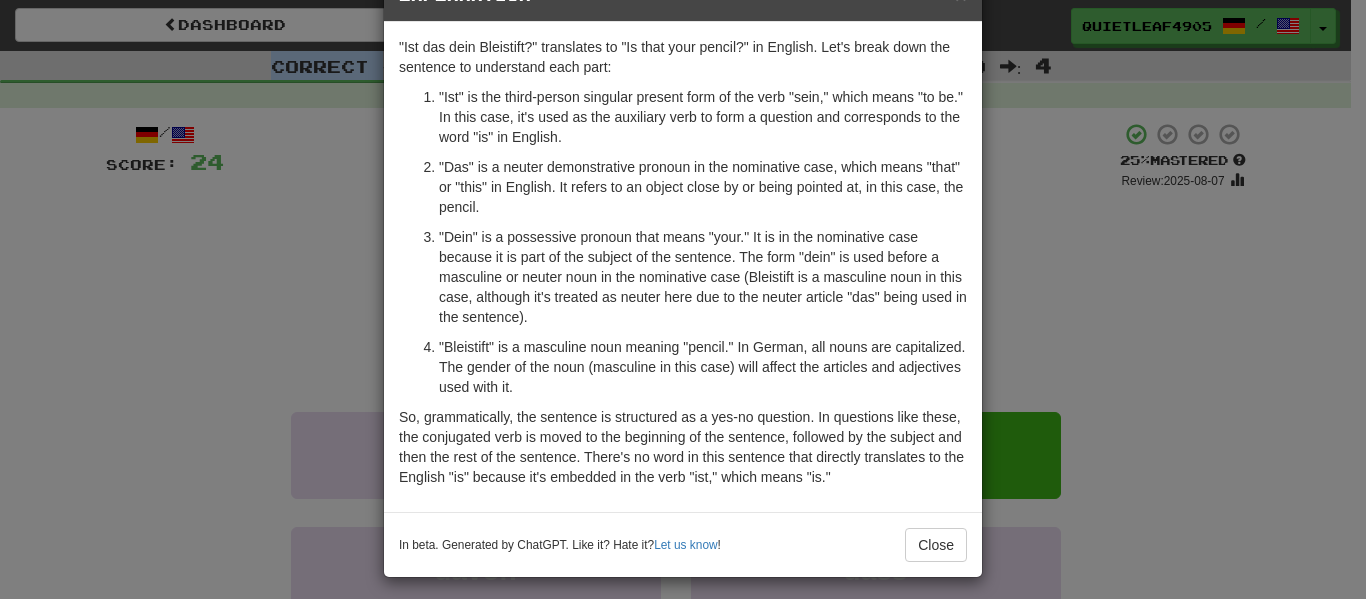 scroll, scrollTop: 67, scrollLeft: 0, axis: vertical 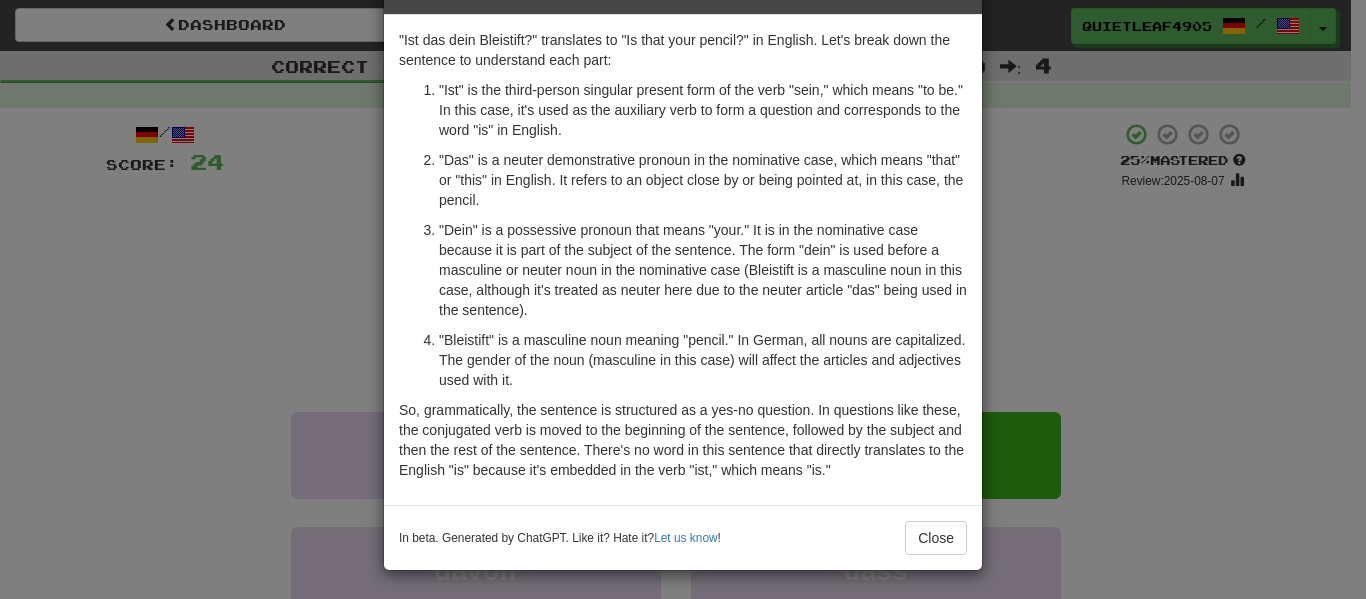 click on "× Explanation "Ist das dein Bleistift?" translates to "Is that your pencil?" in English. Let's break down the sentence to understand each part:
"Ist" is the third-person singular present form of the verb "sein," which means "to be." In this case, it's used as the auxiliary verb to form a question and corresponds to the word "is" in English.
"Das" is a neuter demonstrative pronoun in the nominative case, which means "that" or "this" in English. It refers to an object close by or being pointed at, in this case, the pencil.
"Dein" is a possessive pronoun that means "your." It is in the nominative case because it is part of the subject of the sentence. The form "dein" is used before a masculine or neuter noun in the nominative case (Bleistift is a masculine noun in this case, although it's treated as neuter here due to the neuter article "das" being used in the sentence).
In beta. Generated by ChatGPT. Like it? Hate it?  Let us know ! Close" at bounding box center (683, 299) 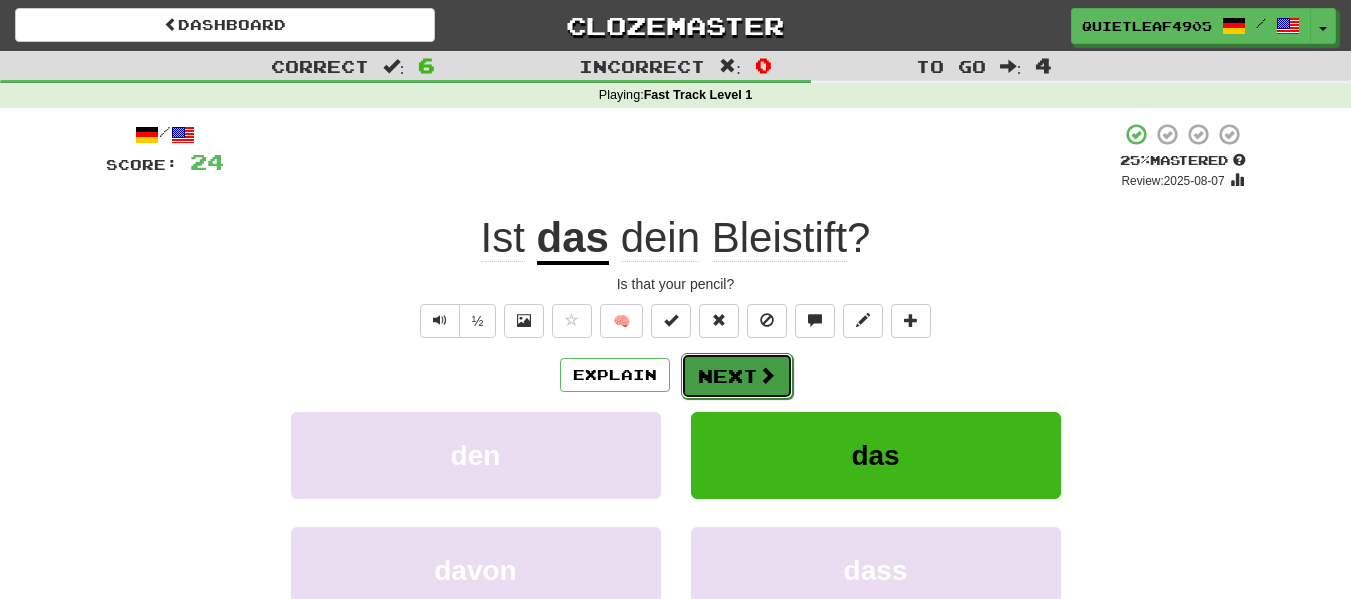 click at bounding box center (767, 375) 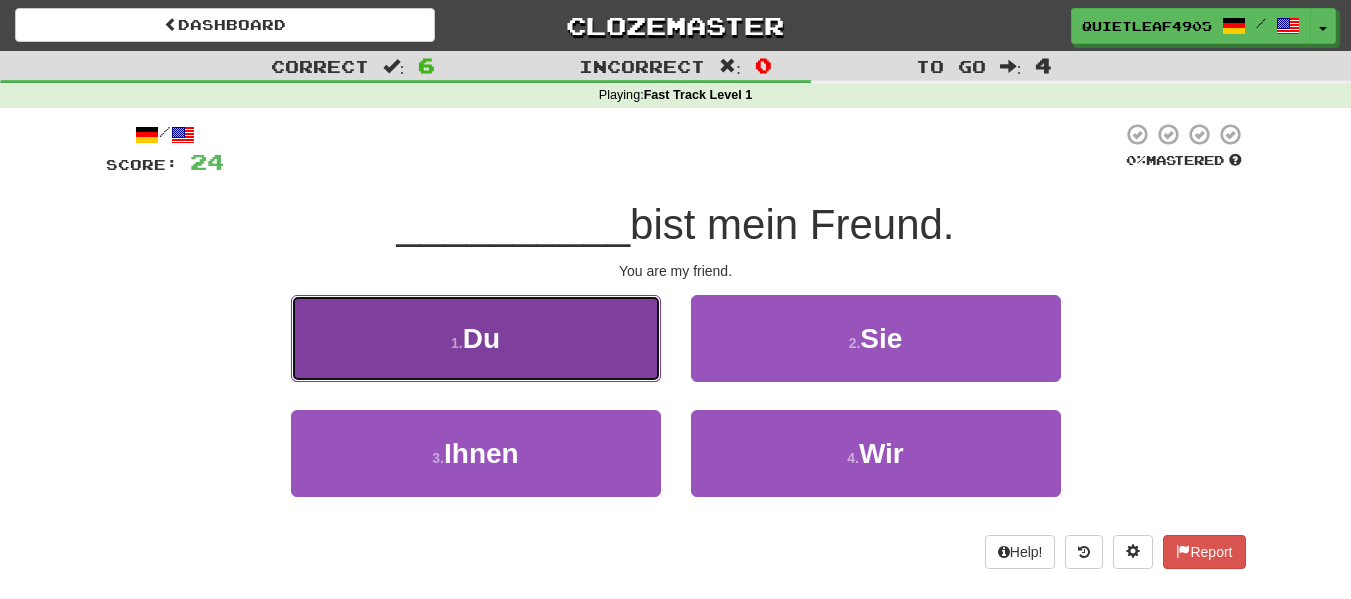 click on "1 .  Du" at bounding box center [476, 338] 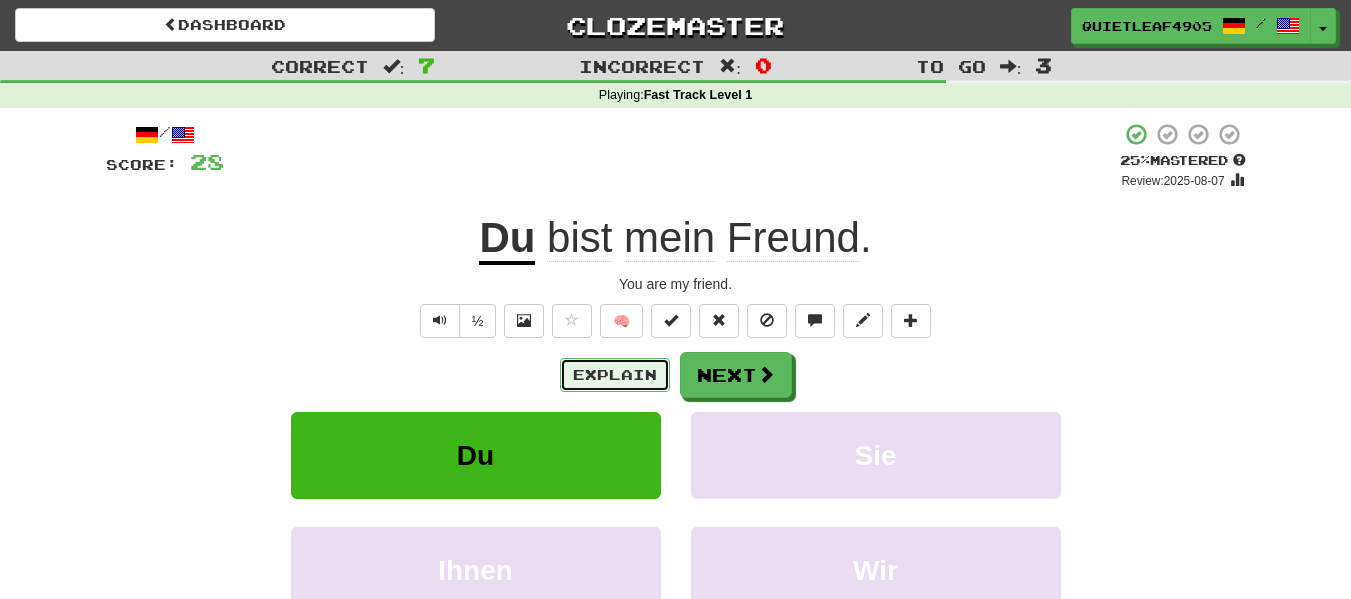 click on "Explain" at bounding box center [615, 375] 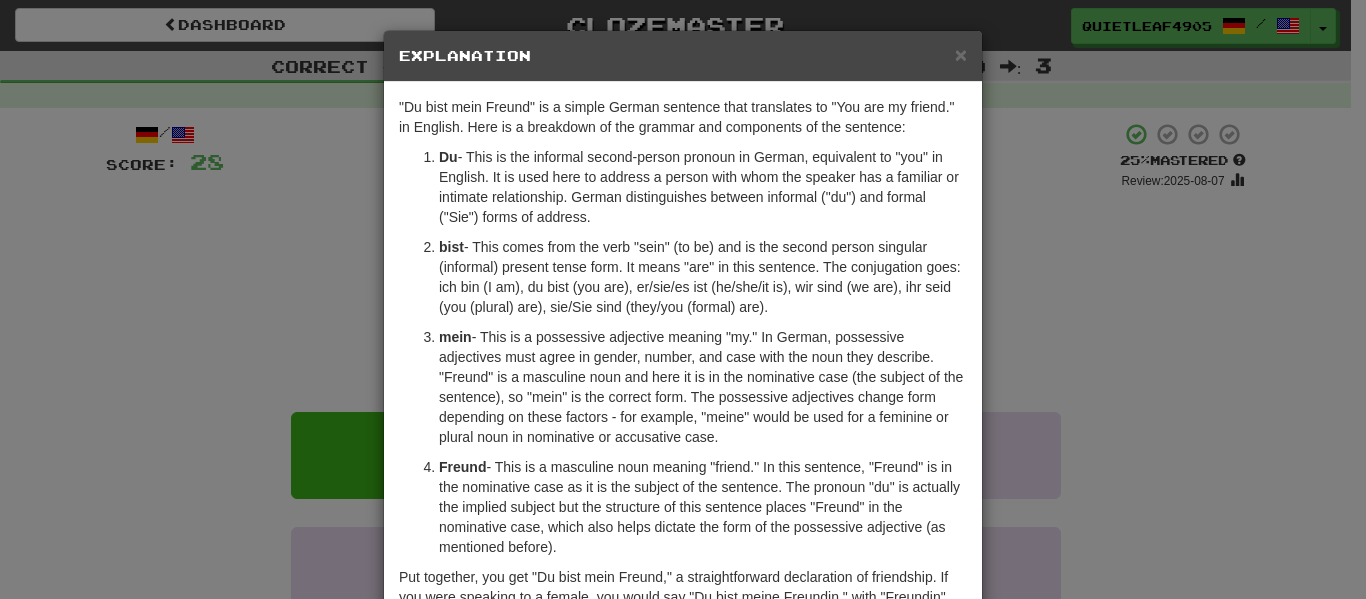 click on "× Explanation "Du bist mein Freund" is a simple German sentence that translates to "You are my friend." in English. Here is a breakdown of the grammar and components of the sentence:
Du  - This is the informal second-person pronoun in German, equivalent to "you" in English. It is used here to address a person with whom the speaker has a familiar or intimate relationship. German distinguishes between informal ("du") and formal ("Sie") forms of address.
bist  - This comes from the verb "sein" (to be) and is the second person singular (informal) present tense form. It means "are" in this sentence. The conjugation goes: ich bin (I am), du bist (you are), er/sie/es ist (he/she/it is), wir sind (we are), ihr seid (you (plural) are), sie/Sie sind (they/you (formal) are).
mein
Freund
In beta. Generated by ChatGPT. Like it? Hate it?  Let us know ! Close" at bounding box center (683, 299) 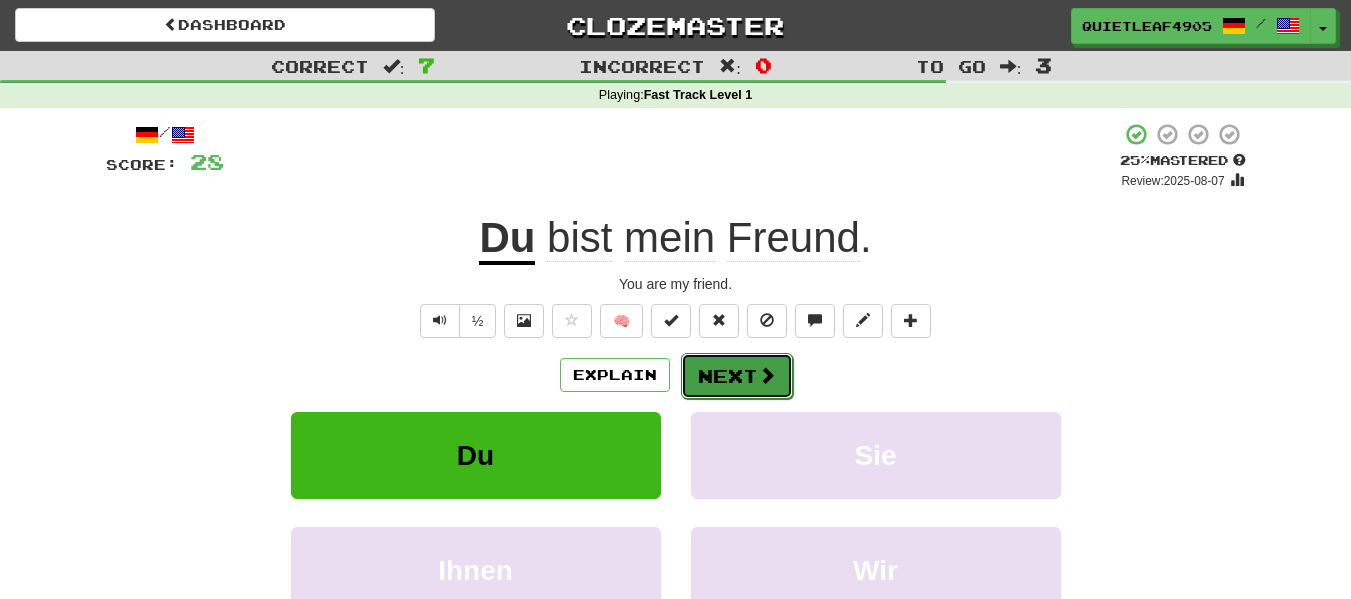 click at bounding box center [767, 375] 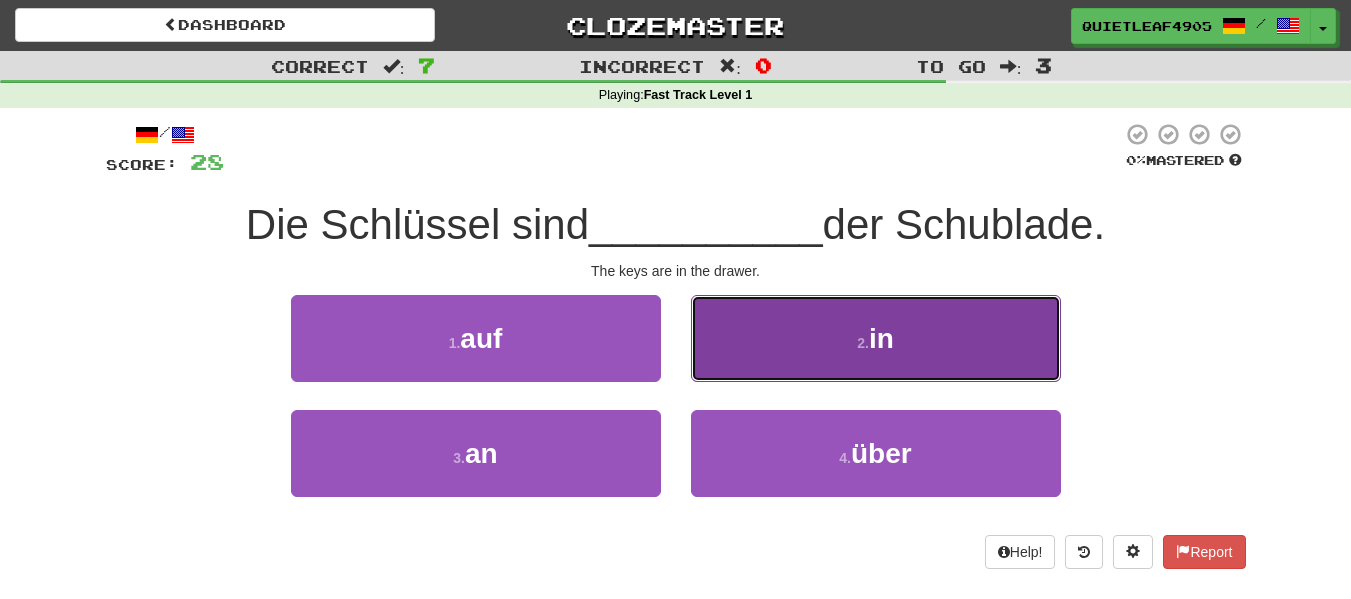 click on "2 .  in" at bounding box center (876, 338) 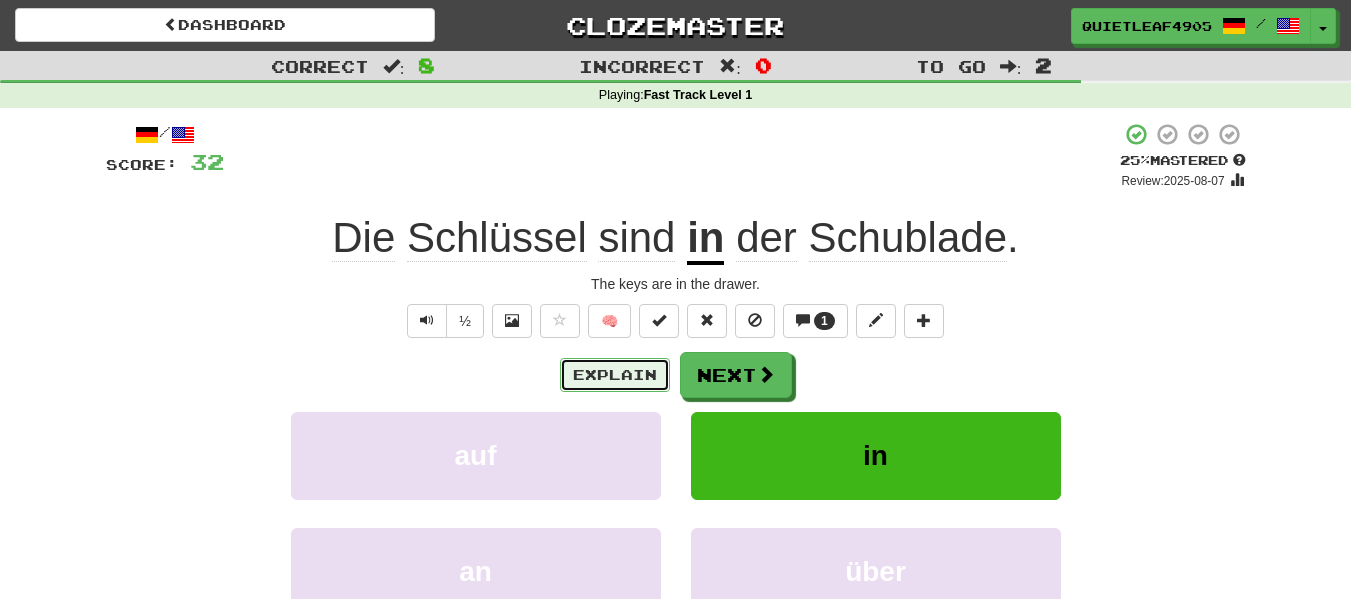click on "Explain" at bounding box center [615, 375] 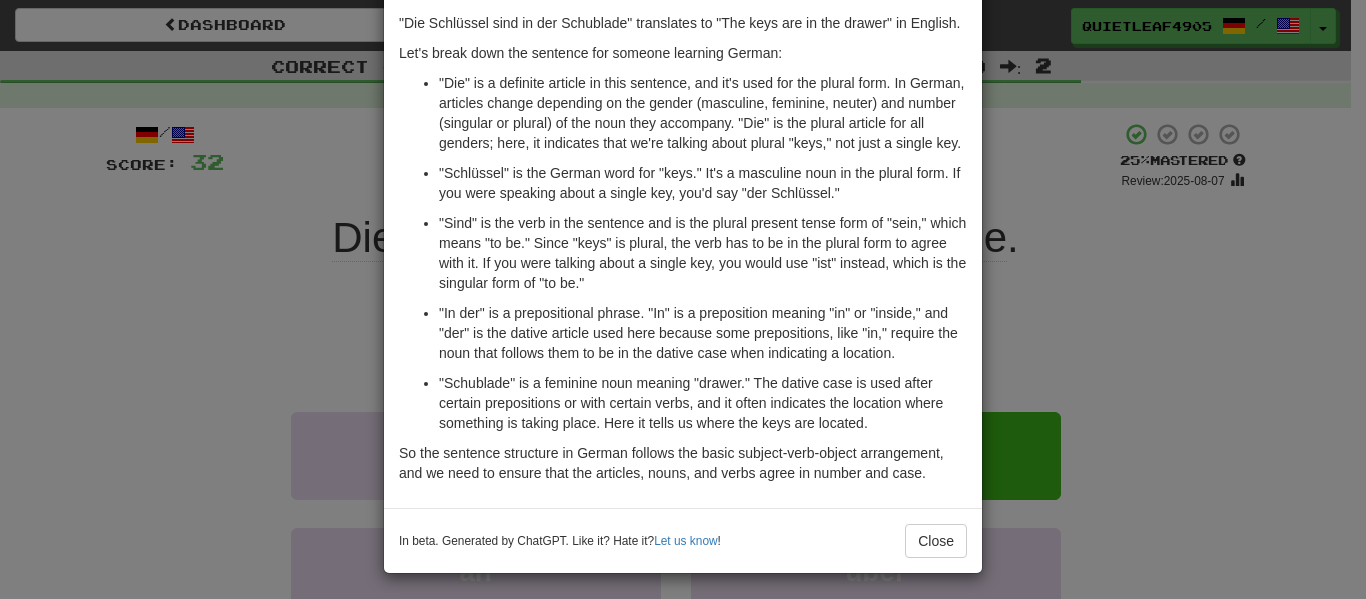 scroll, scrollTop: 89, scrollLeft: 0, axis: vertical 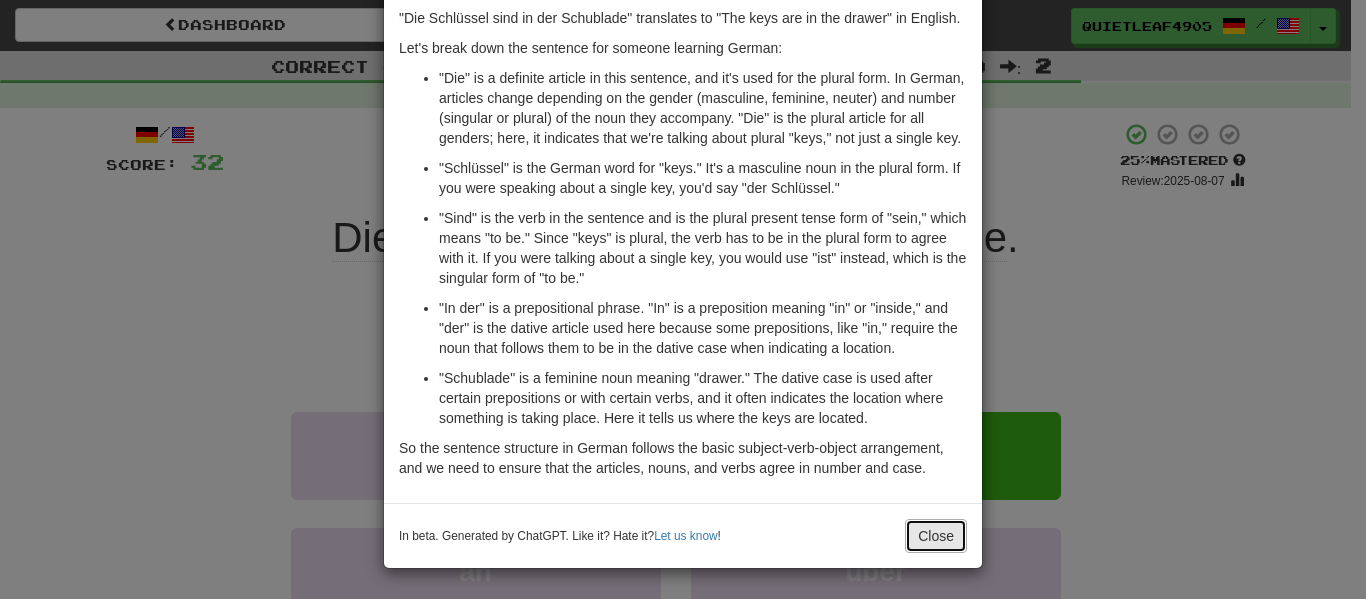 click on "Close" at bounding box center (936, 536) 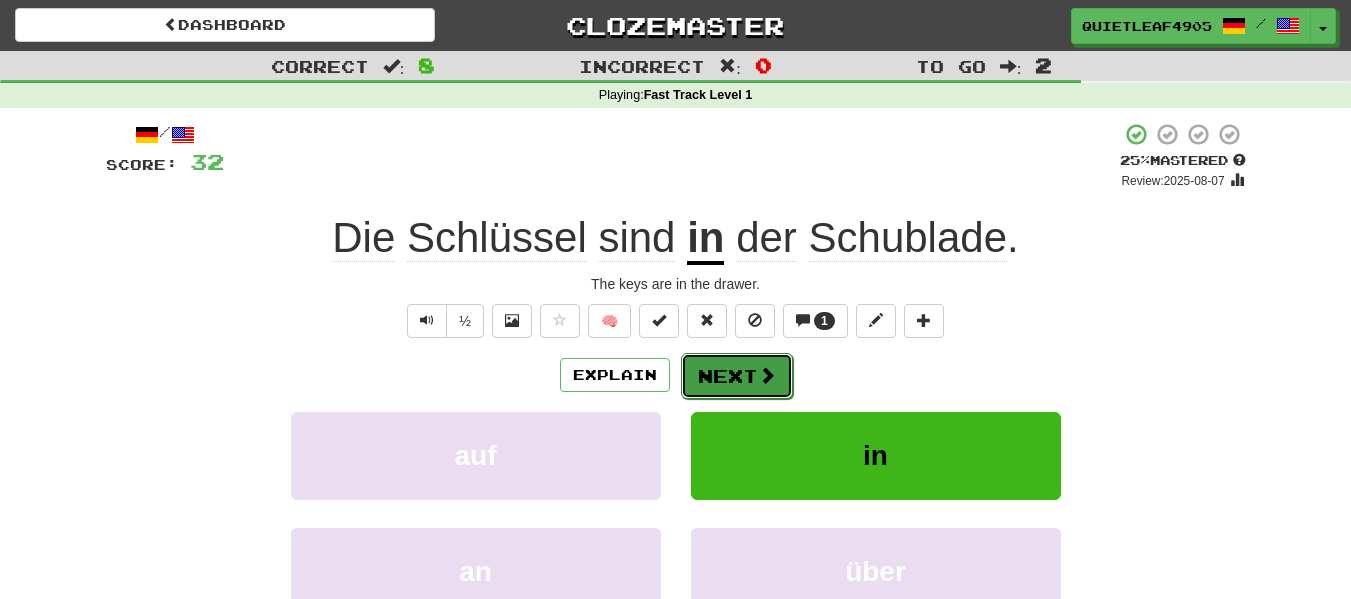 click on "Next" at bounding box center [737, 376] 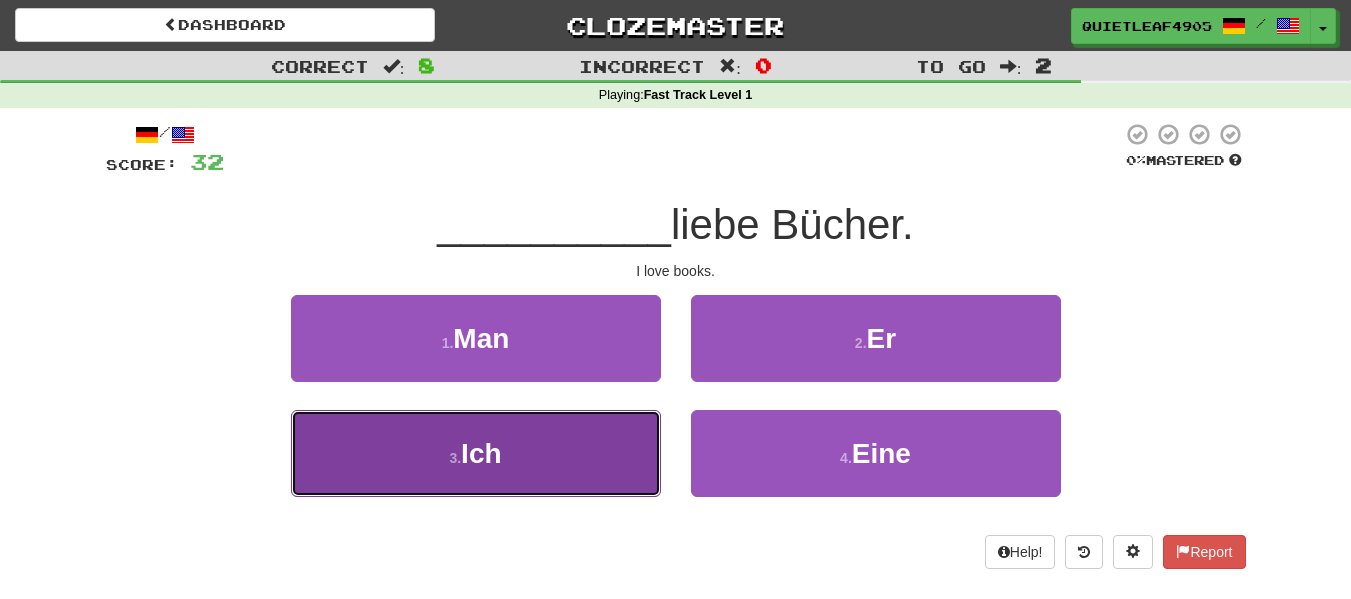 click on "3 .  Ich" at bounding box center [476, 453] 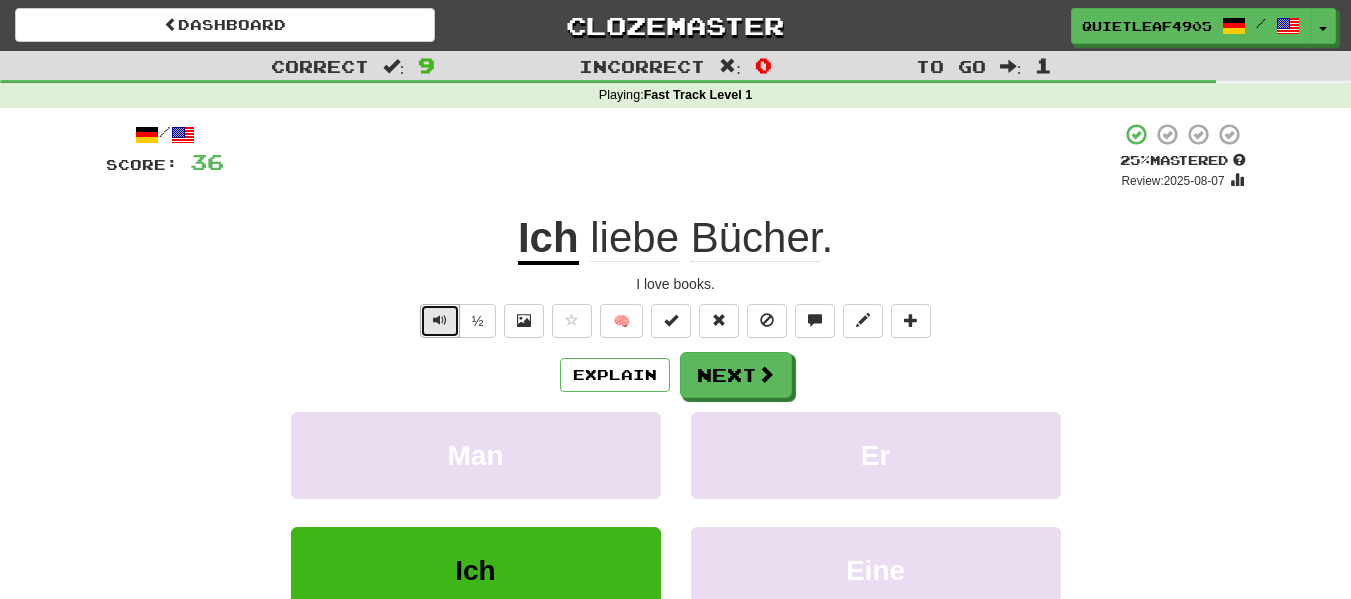 click at bounding box center (440, 321) 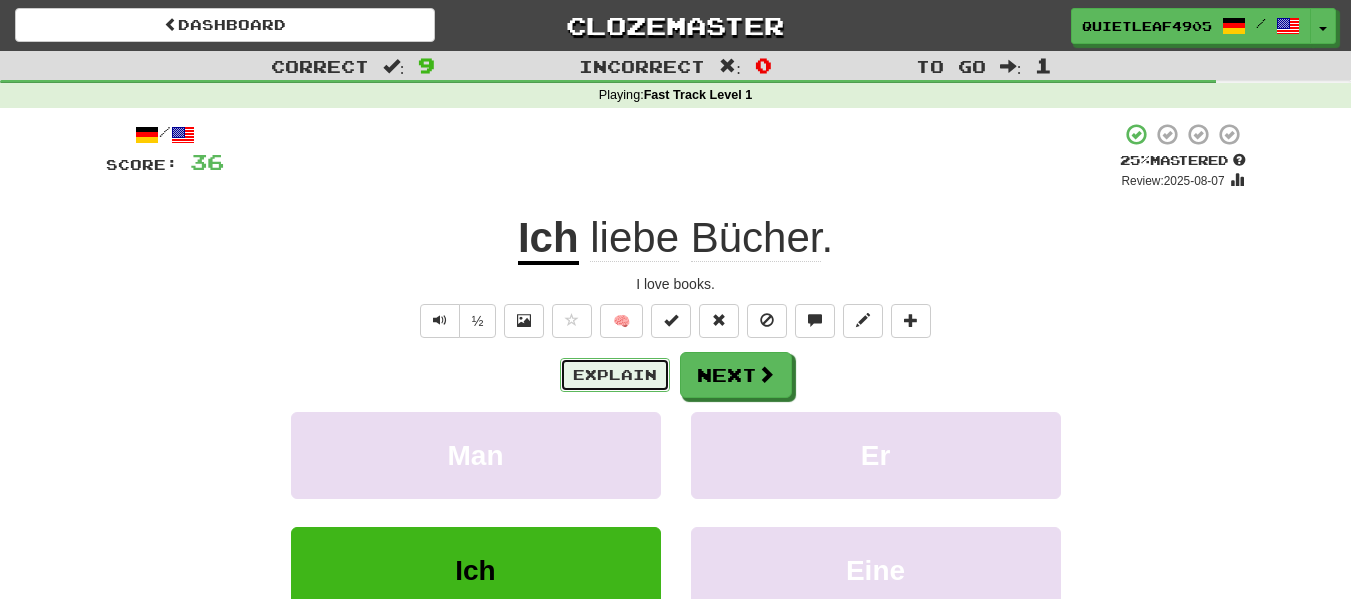 click on "Explain" at bounding box center [615, 375] 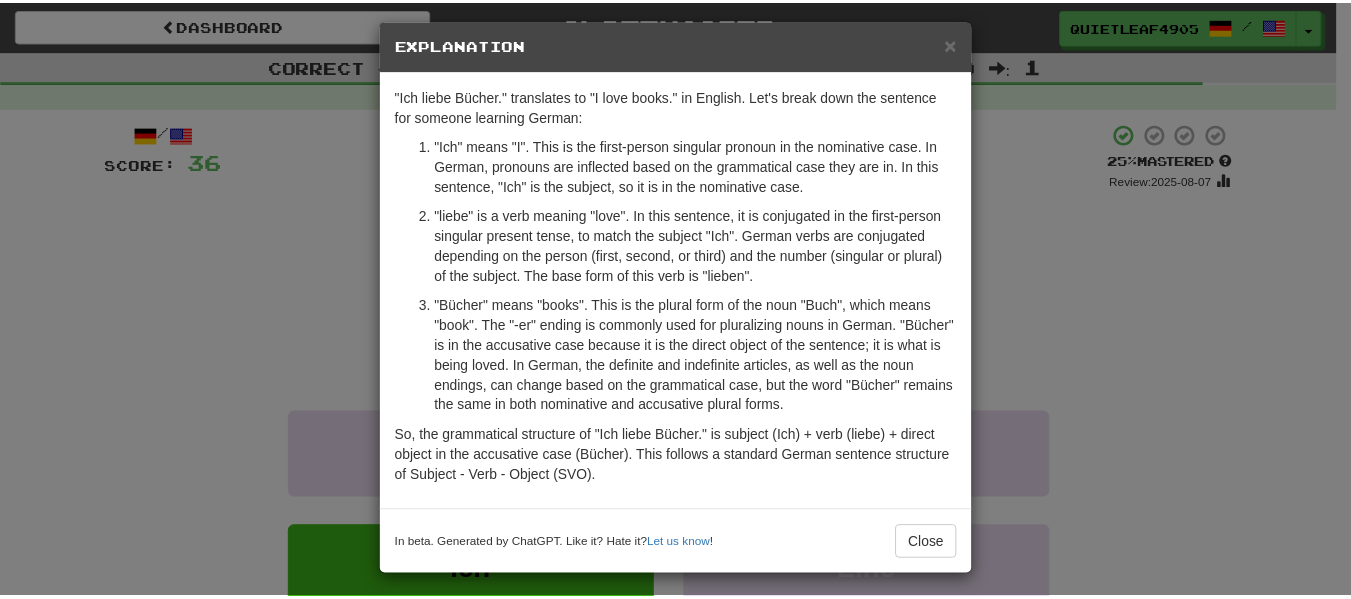 scroll, scrollTop: 13, scrollLeft: 0, axis: vertical 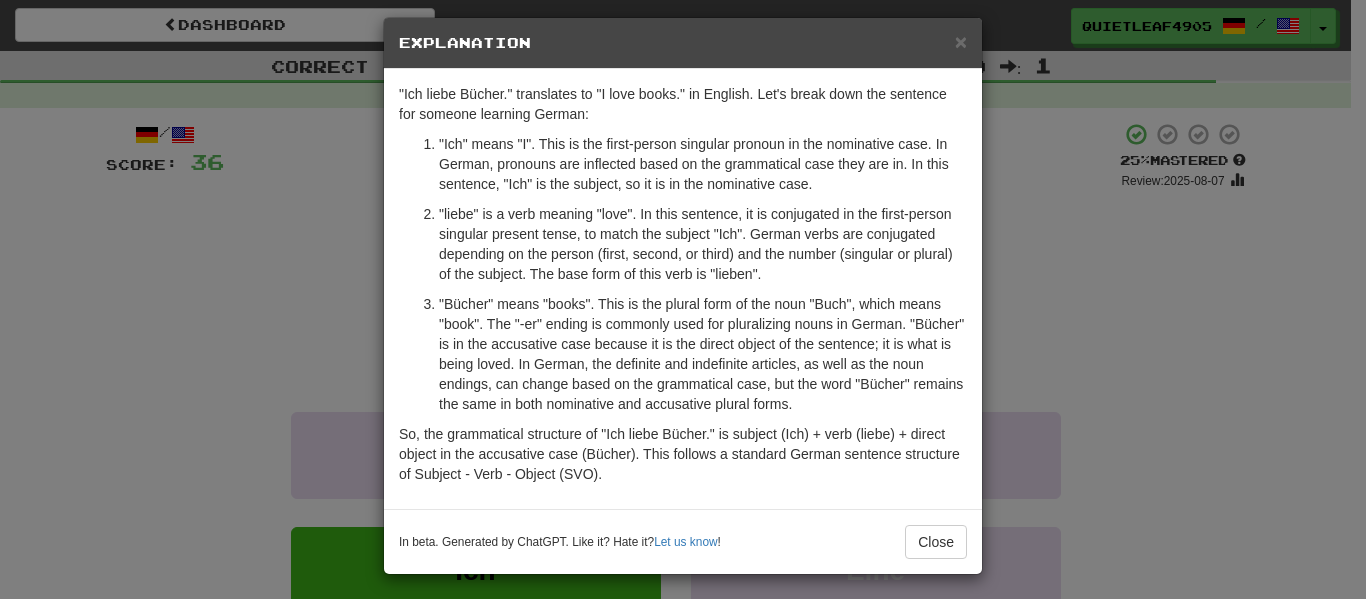click on "× Explanation "Ich liebe Bücher." translates to "I love books." in English. Let's break down the sentence for someone learning German:
"Ich" means "I". This is the first-person singular pronoun in the nominative case. In German, pronouns are inflected based on the grammatical case they are in. In this sentence, "Ich" is the subject, so it is in the nominative case.
"liebe" is a verb meaning "love". In this sentence, it is conjugated in the first-person singular present tense, to match the subject "Ich". German verbs are conjugated depending on the person (first, second, or third) and the number (singular or plural) of the subject. The base form of this verb is "lieben".
So, the grammatical structure of "Ich liebe Bücher." is subject (Ich) + verb (liebe) + direct object in the accusative case (Bücher). This follows a standard German sentence structure of Subject - Verb - Object (SVO). In beta. Generated by ChatGPT. Like it? Hate it?  Let us know ! Close" at bounding box center (683, 299) 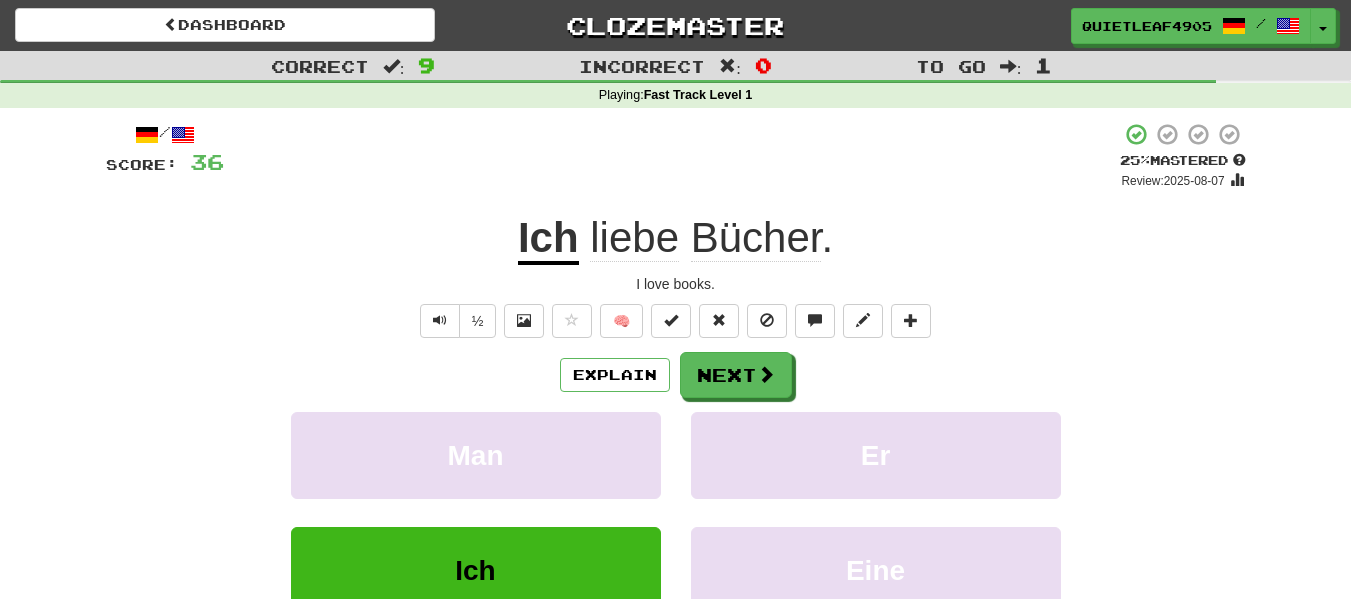 click on "Explain Next" at bounding box center (676, 375) 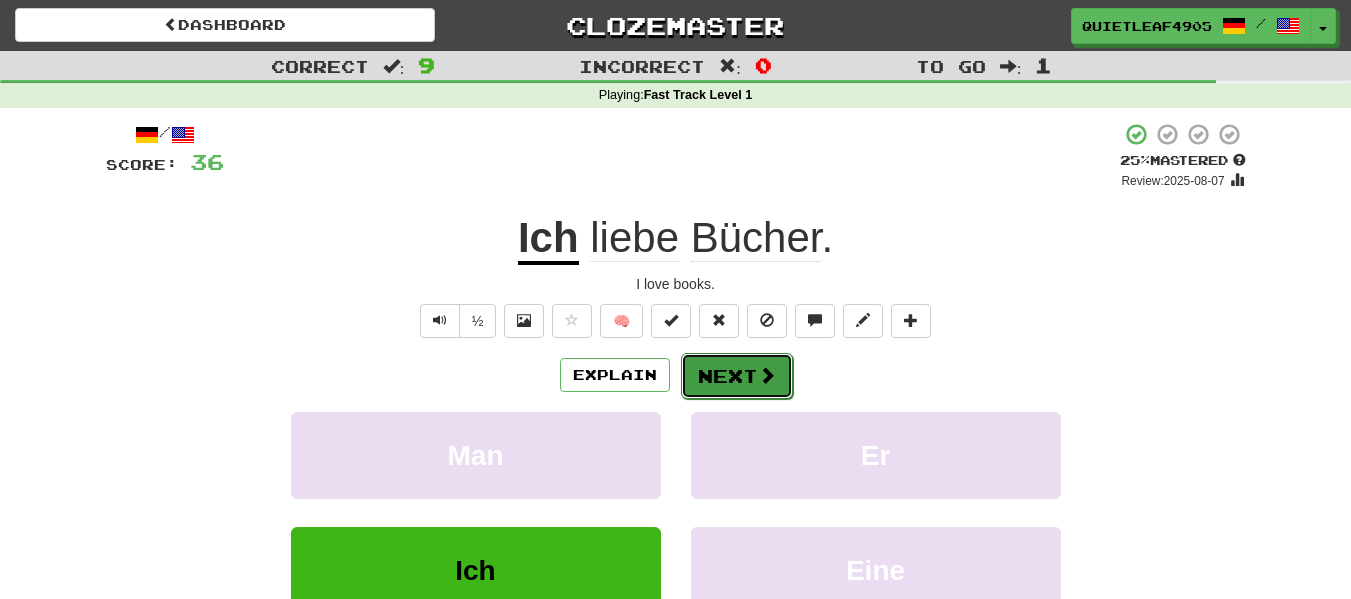 click at bounding box center [767, 375] 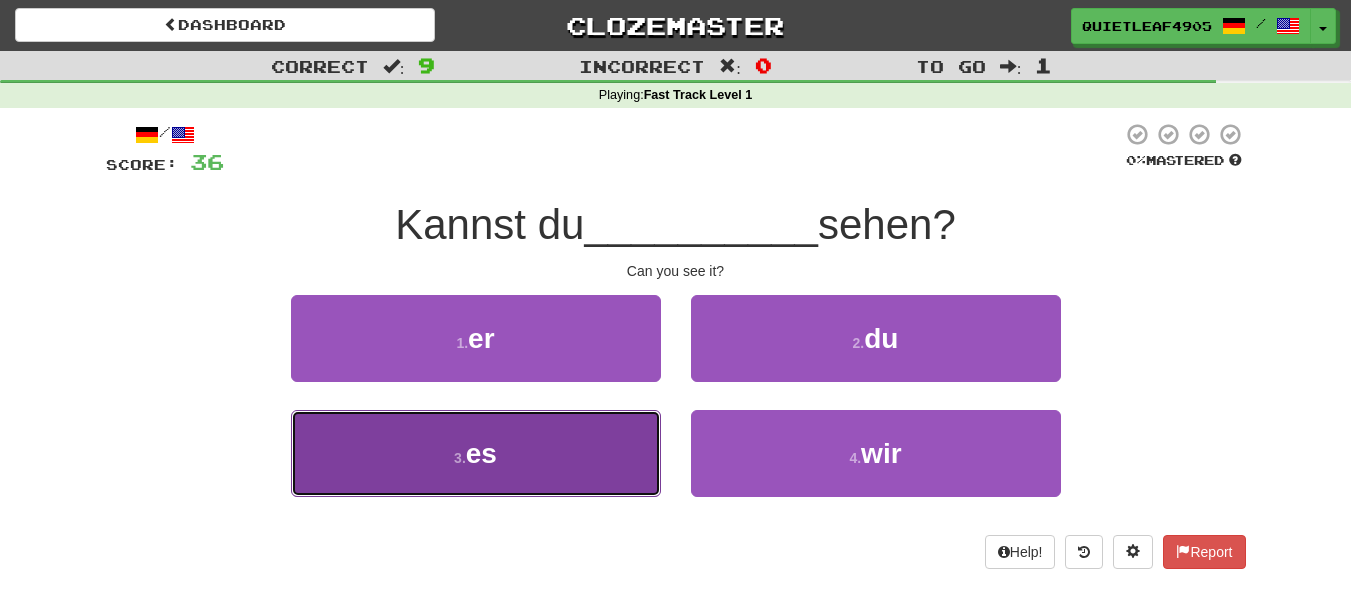 click on "es" at bounding box center [481, 453] 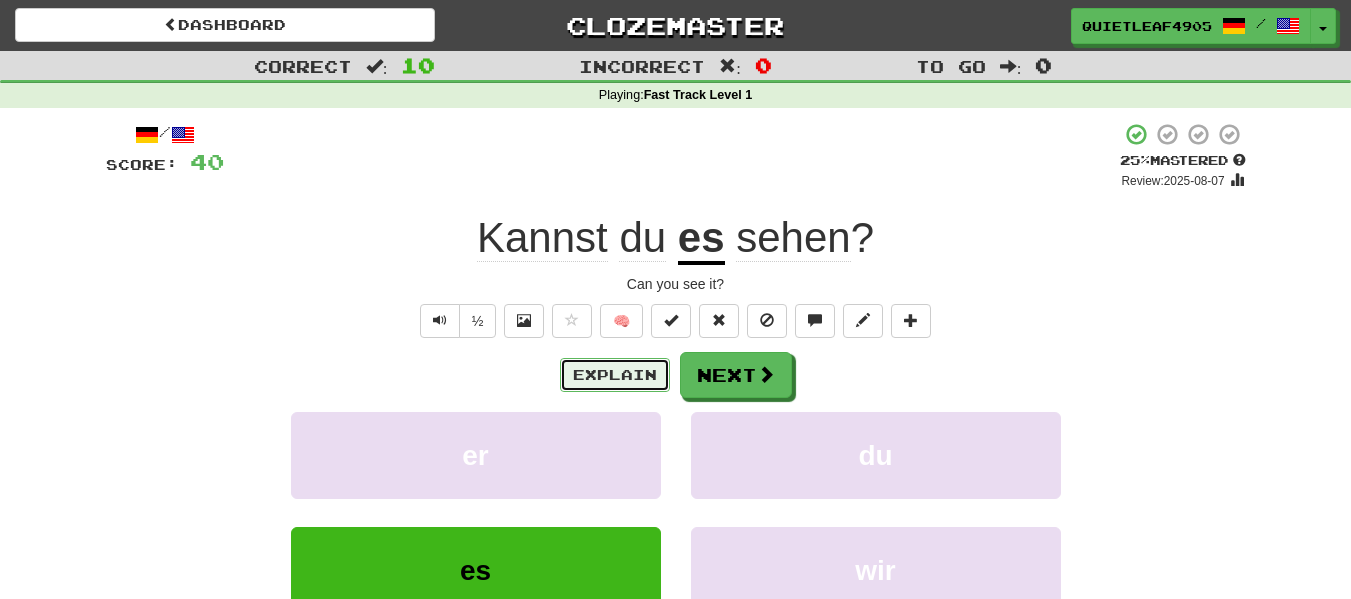 click on "Explain" at bounding box center [615, 375] 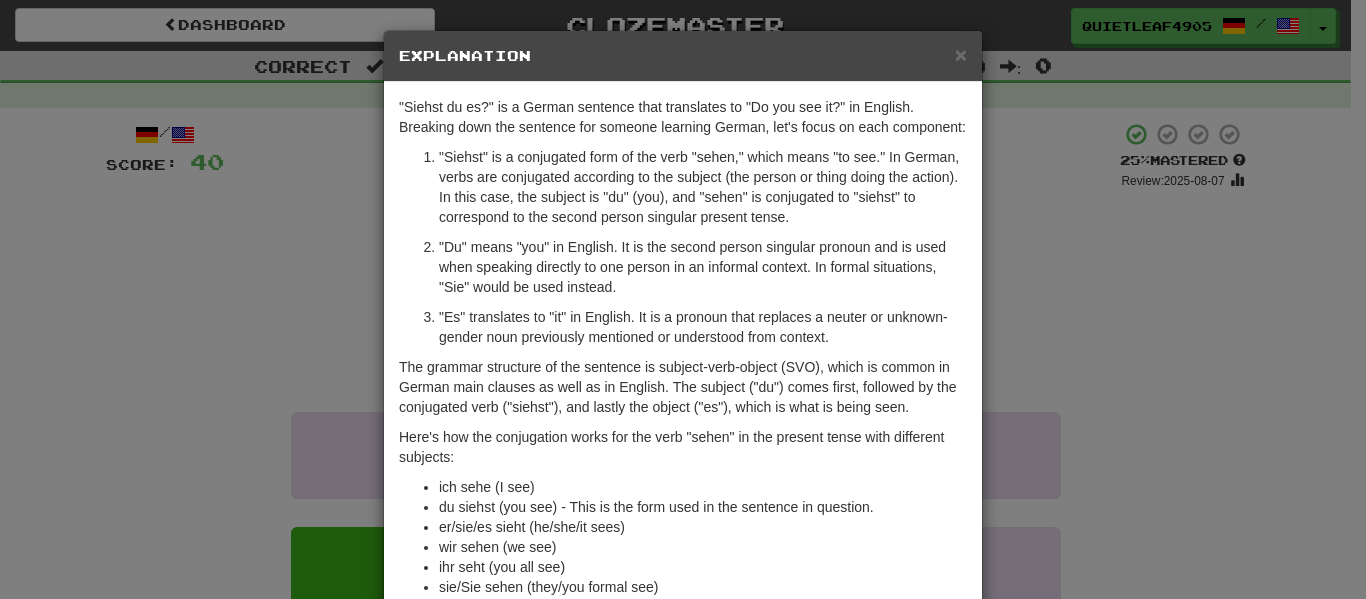 click on "× Explanation "Siehst du es?" is a German sentence that translates to "Do you see it?" in English. Breaking down the sentence for someone learning German, let's focus on each component:
"Siehst" is a conjugated form of the verb "sehen," which means "to see." In German, verbs are conjugated according to the subject (the person or thing doing the action). In this case, the subject is "du" (you), and "sehen" is conjugated to "siehst" to correspond to the second person singular present tense.
"Du" means "you" in English. It is the second person singular pronoun and is used when speaking directly to one person in an informal context. In formal situations, "Sie" would be used instead.
"Es" translates to "it" in English. It is a pronoun that replaces a neuter or unknown-gender noun previously mentioned or understood from context.
Here's how the conjugation works for the verb "sehen" in the present tense with different subjects:
ich sehe (I see)
er/sie/es sieht (he/she/it sees)" at bounding box center [683, 299] 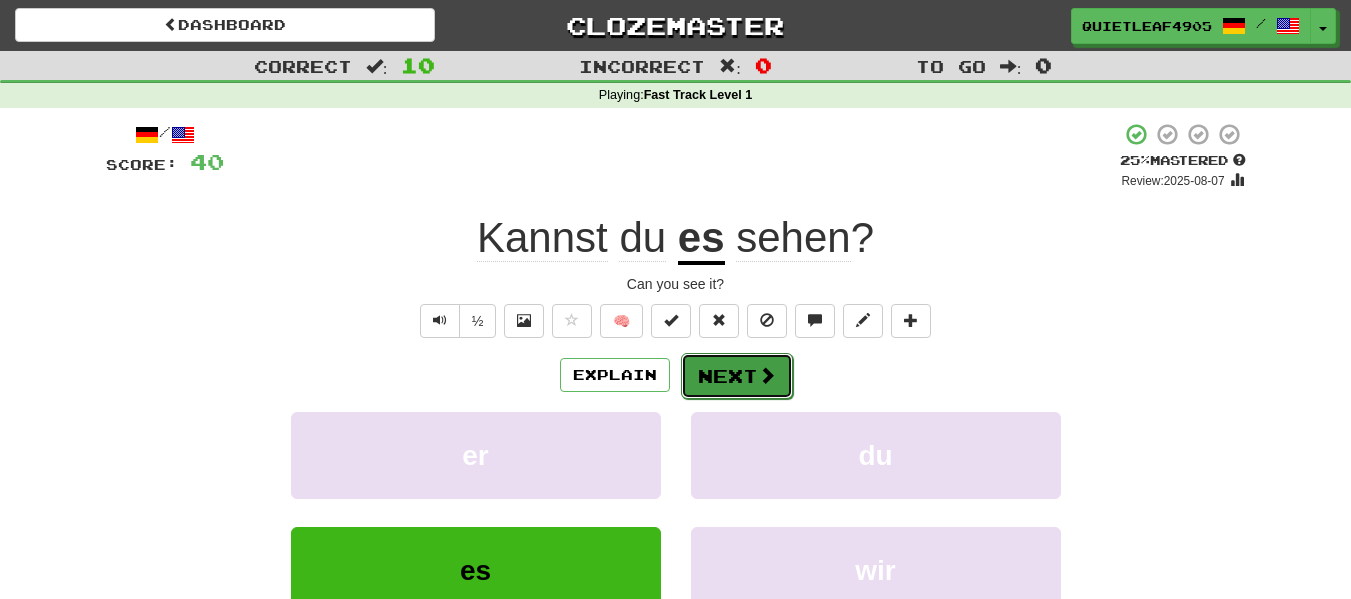 click at bounding box center (767, 375) 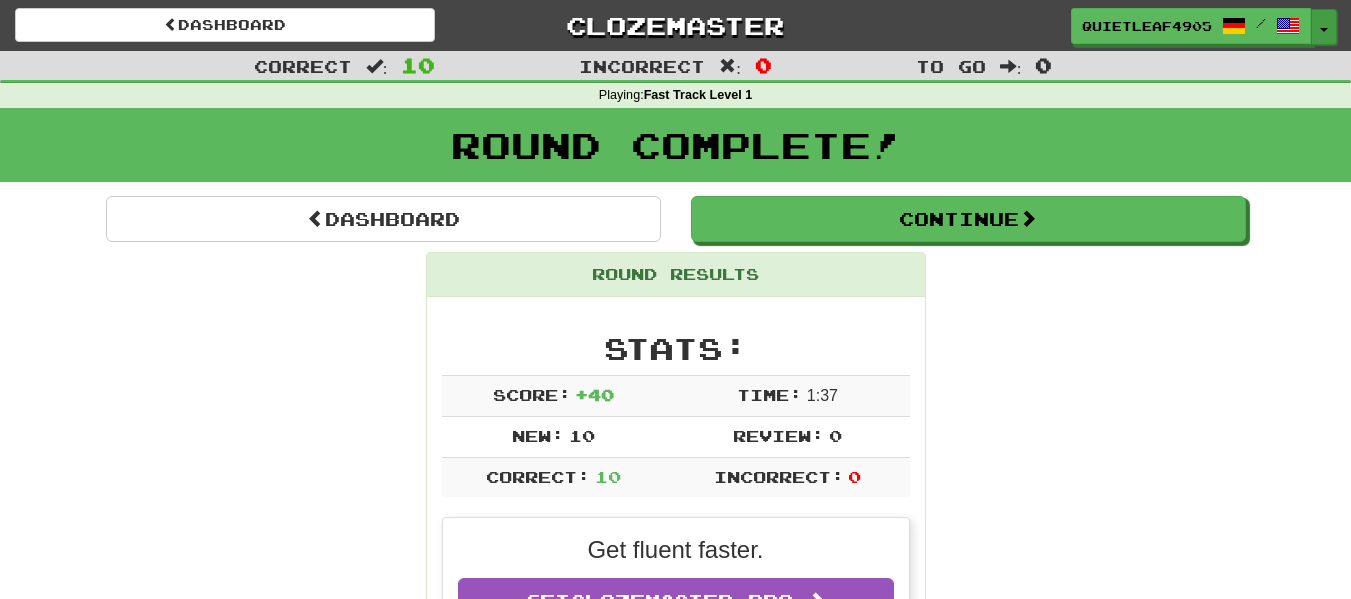 click on "Toggle Dropdown" at bounding box center (1324, 27) 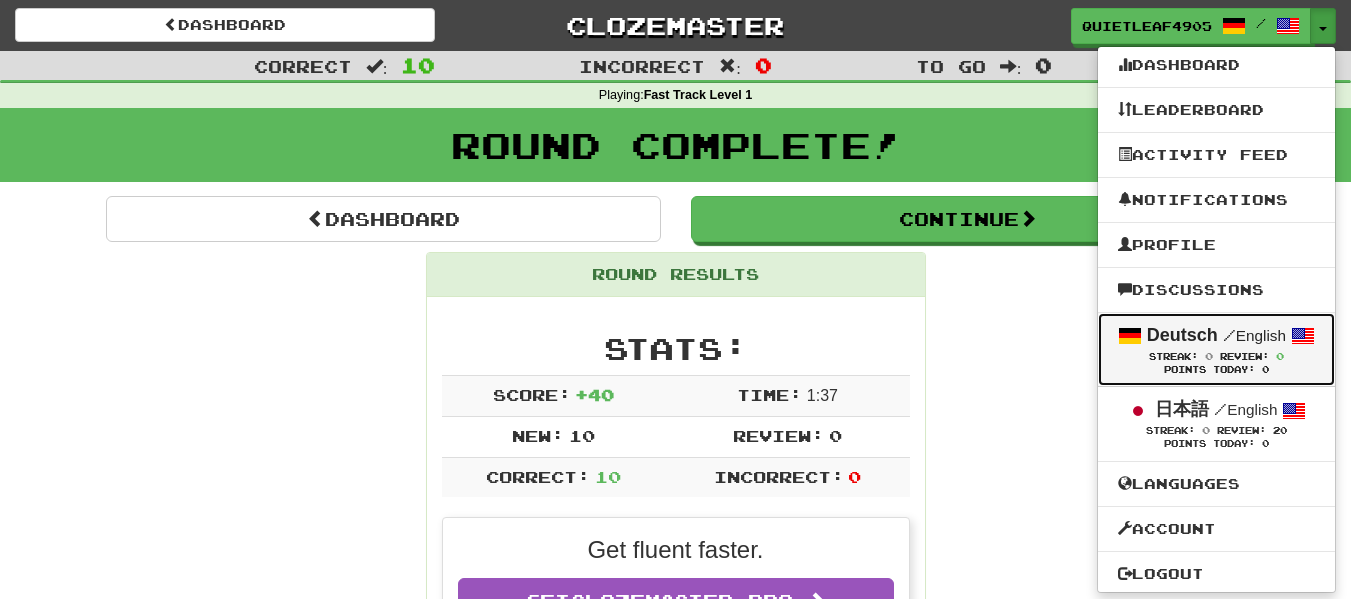 click on "Deutsch" at bounding box center (1182, 335) 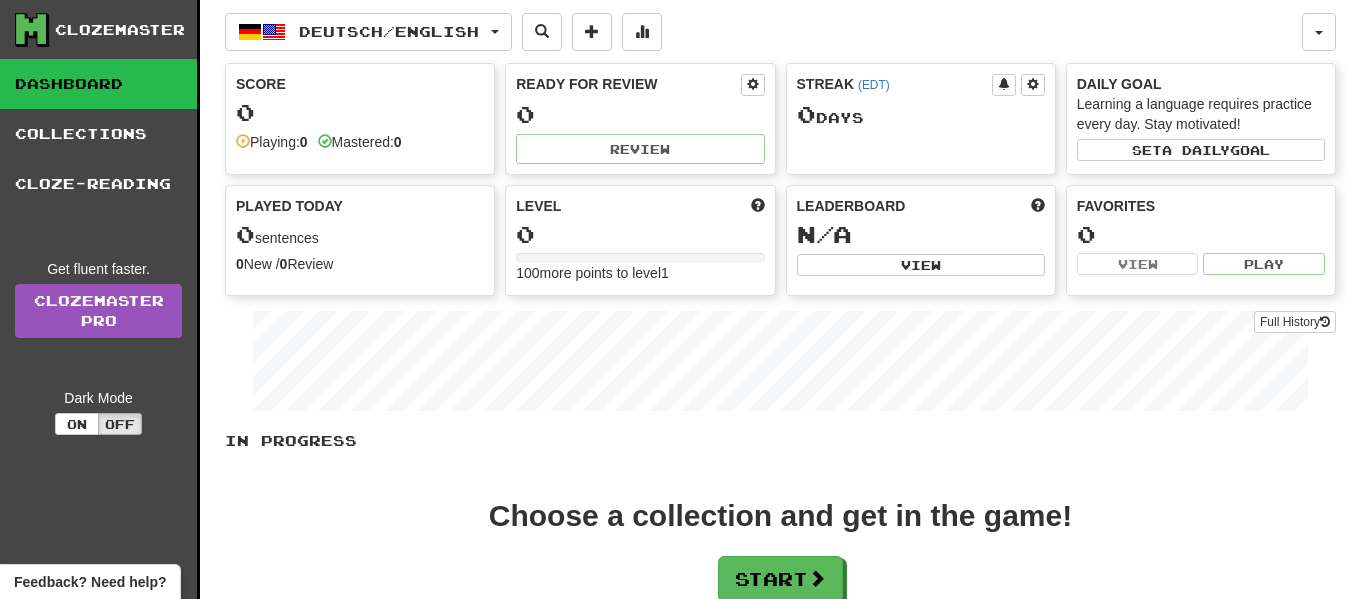 scroll, scrollTop: 0, scrollLeft: 0, axis: both 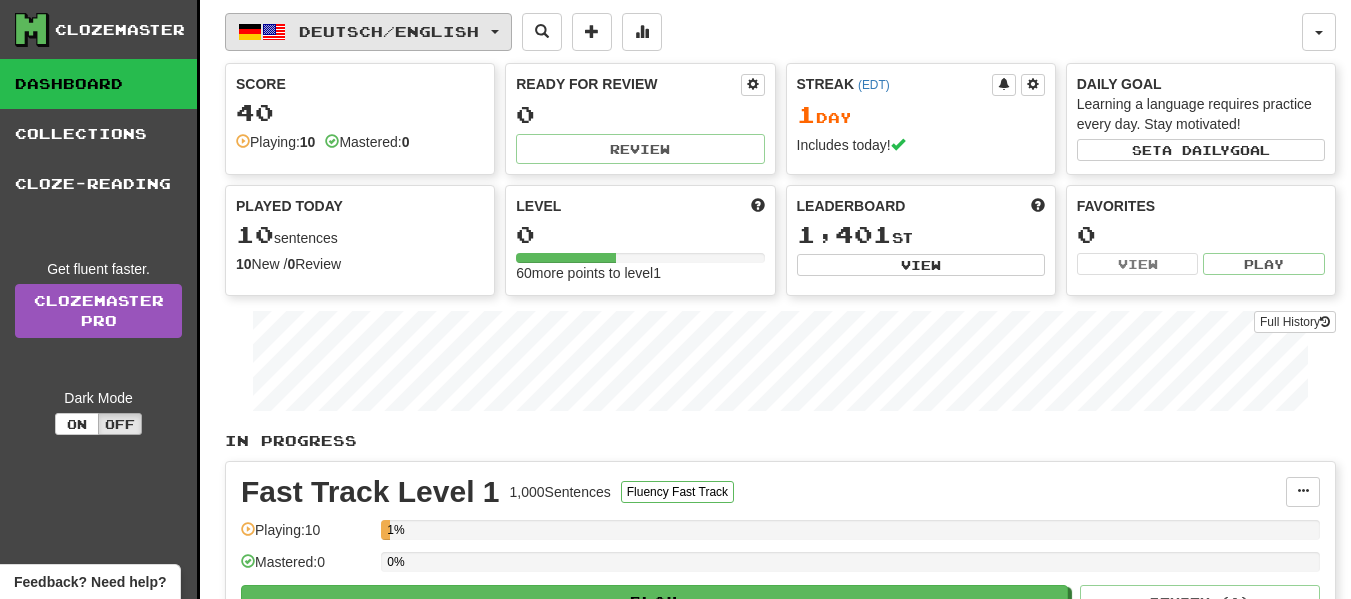 click at bounding box center (495, 32) 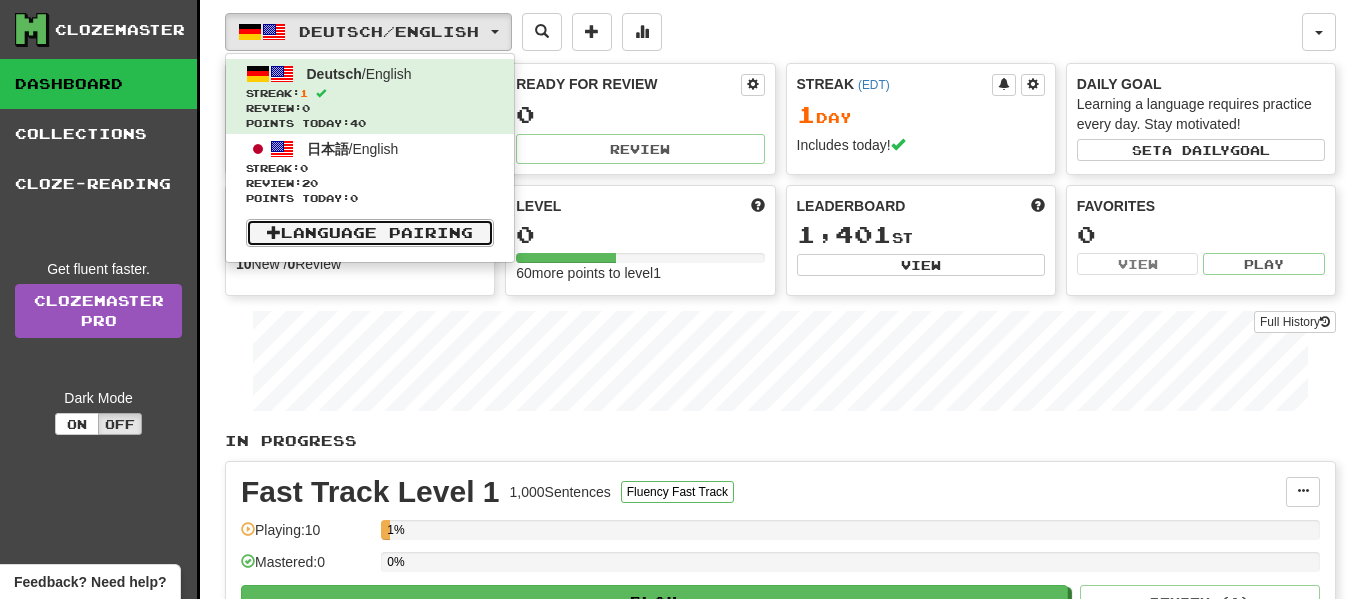 click on "Language Pairing" at bounding box center (370, 233) 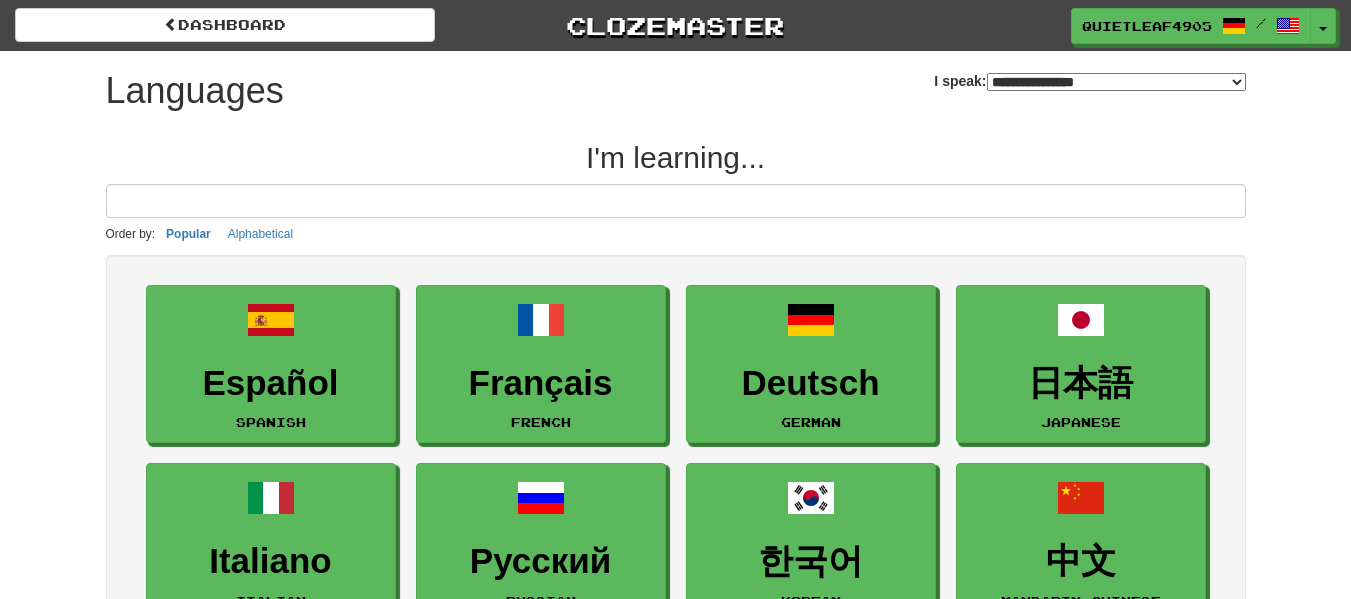 select on "*******" 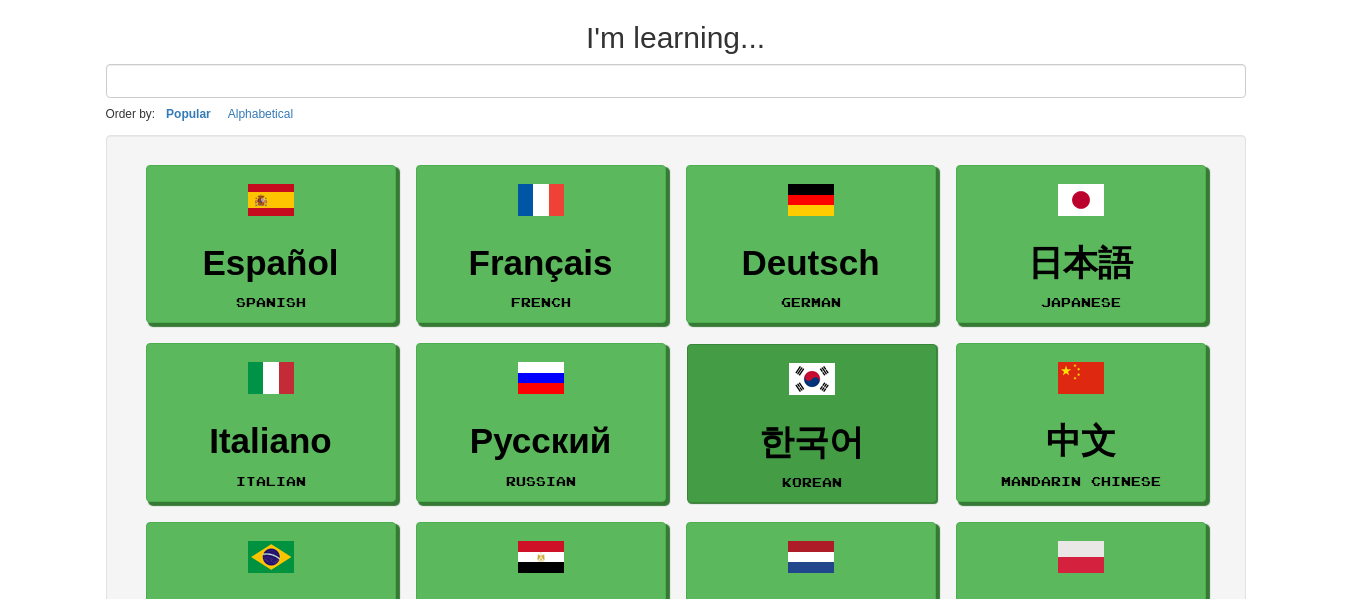 scroll, scrollTop: 196, scrollLeft: 0, axis: vertical 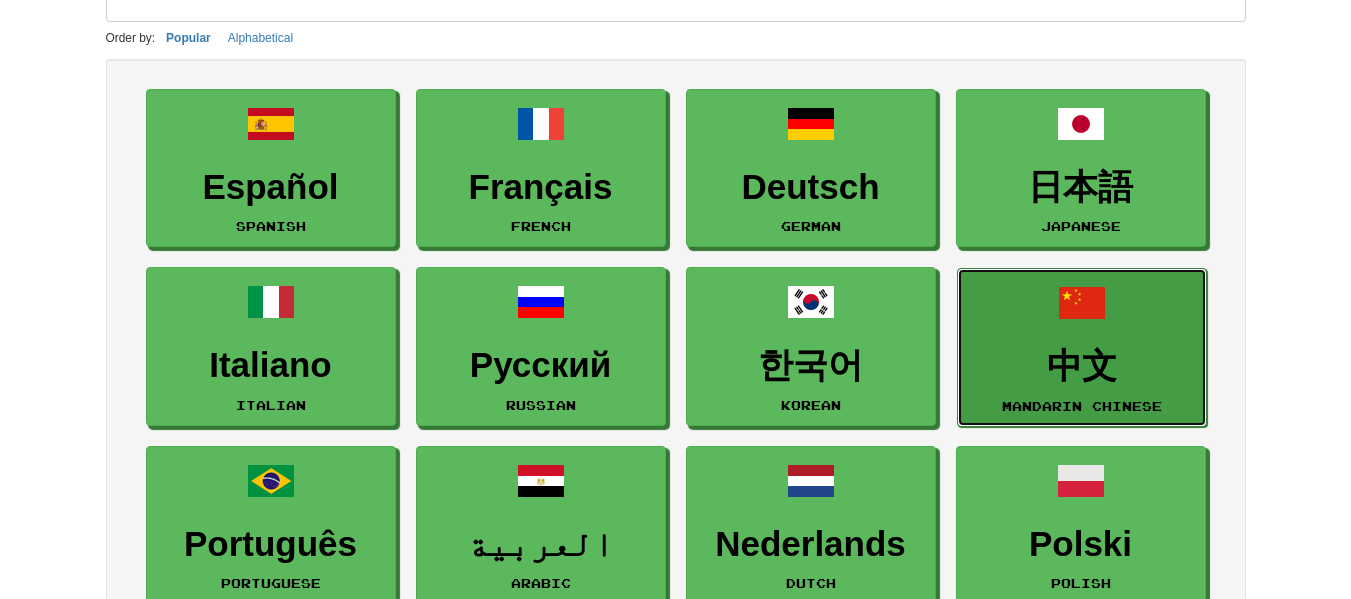 click on "中文 Mandarin Chinese" at bounding box center (1082, 347) 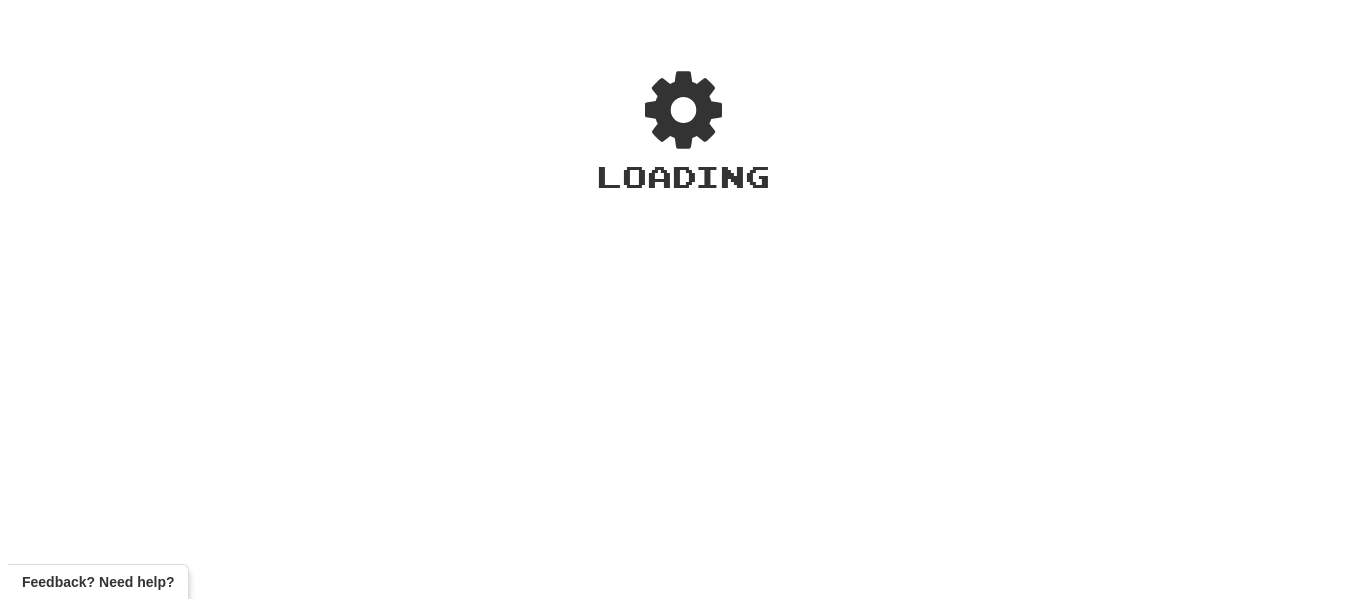 scroll, scrollTop: 0, scrollLeft: 0, axis: both 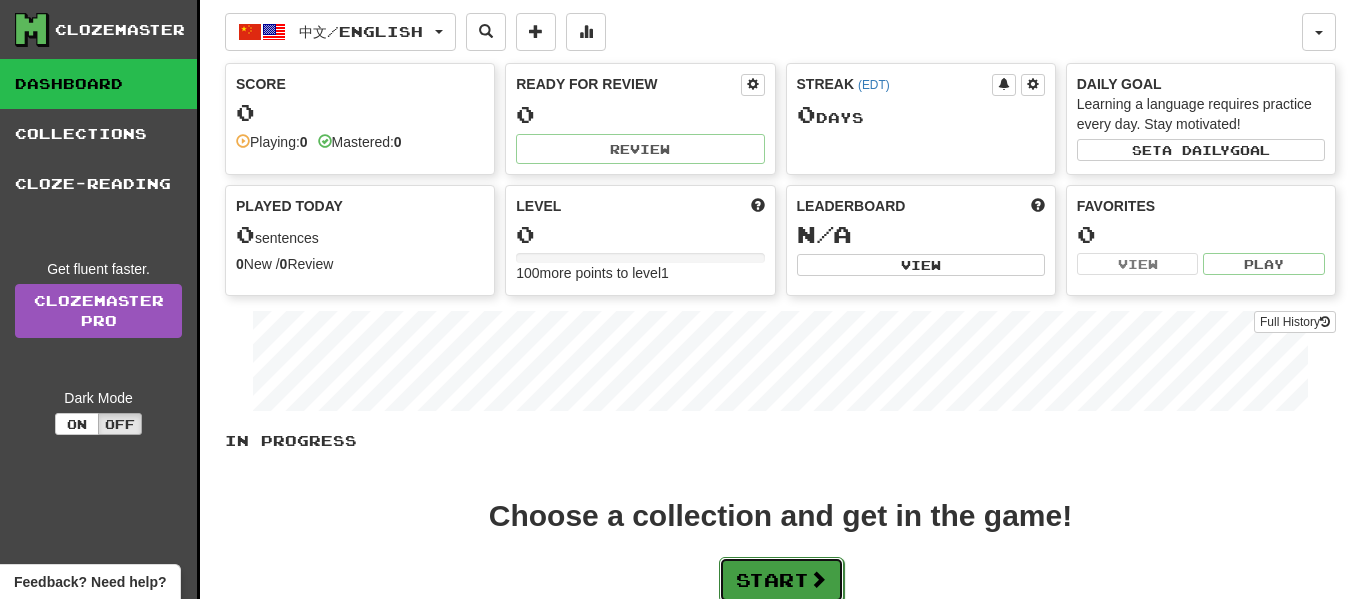 click on "Start" at bounding box center (781, 580) 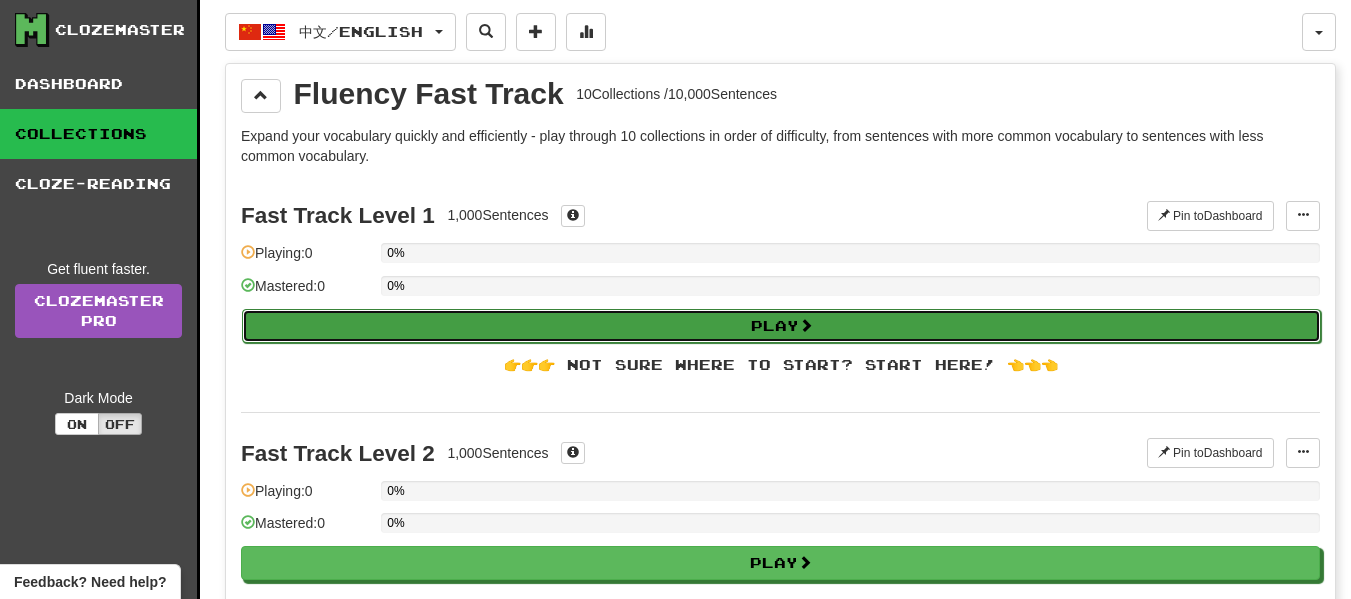 click on "Play" at bounding box center [781, 326] 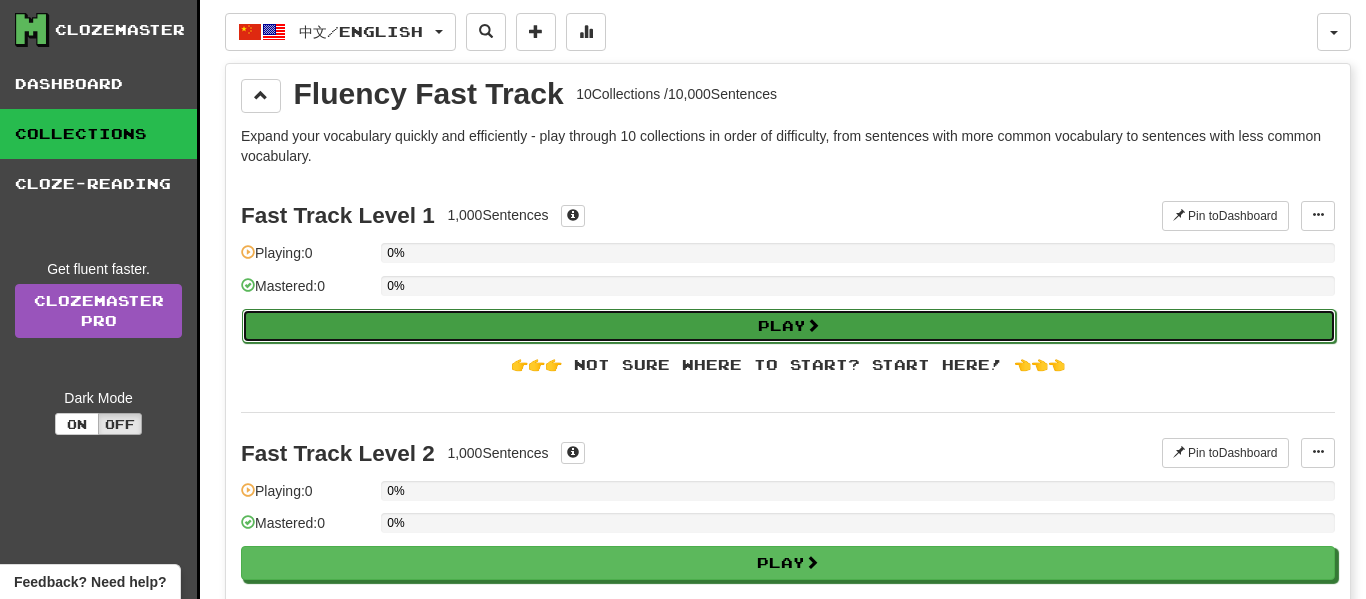 select on "**" 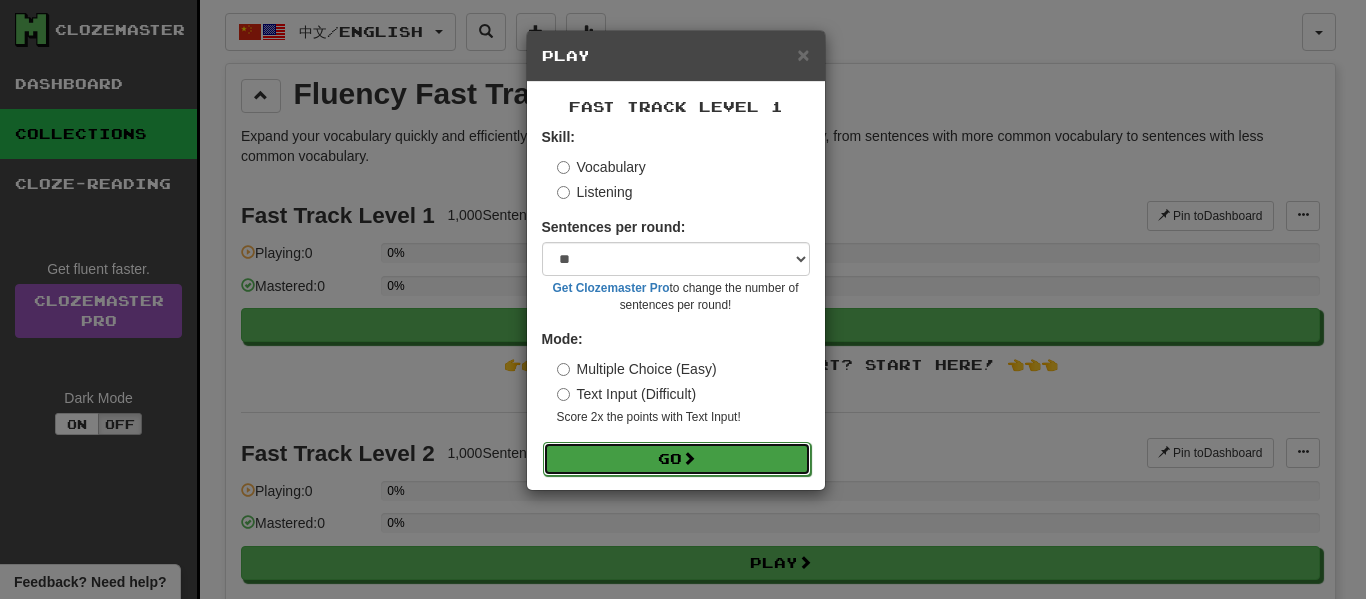 click on "Go" at bounding box center [677, 459] 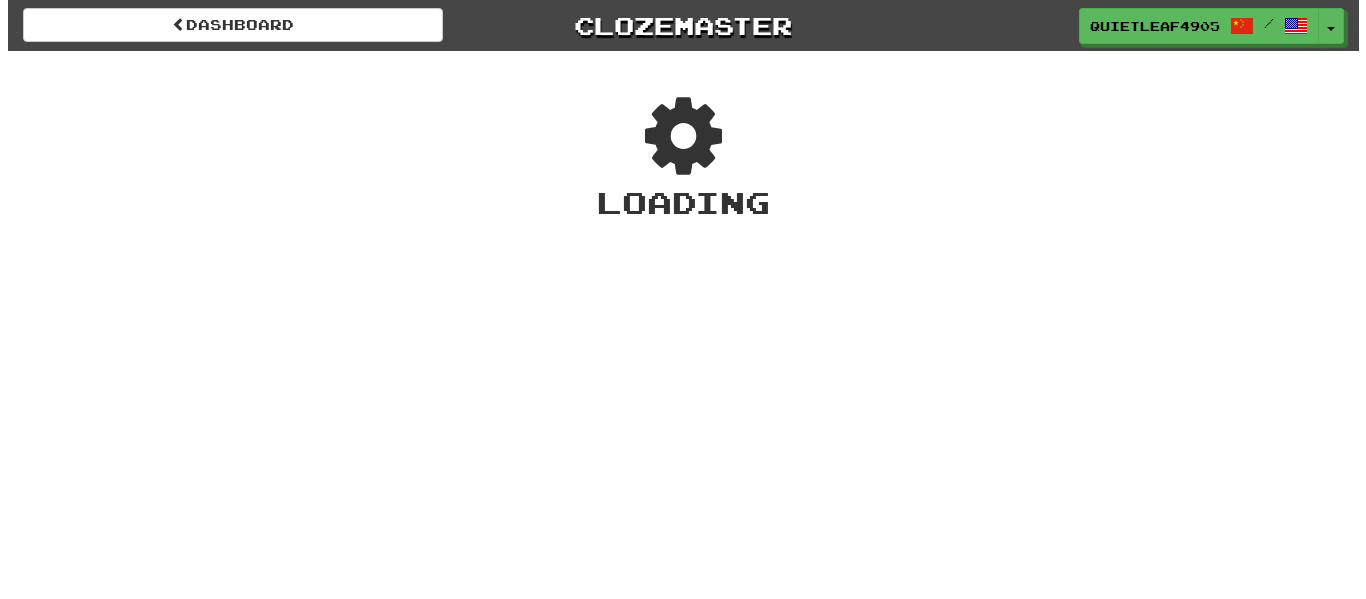 scroll, scrollTop: 0, scrollLeft: 0, axis: both 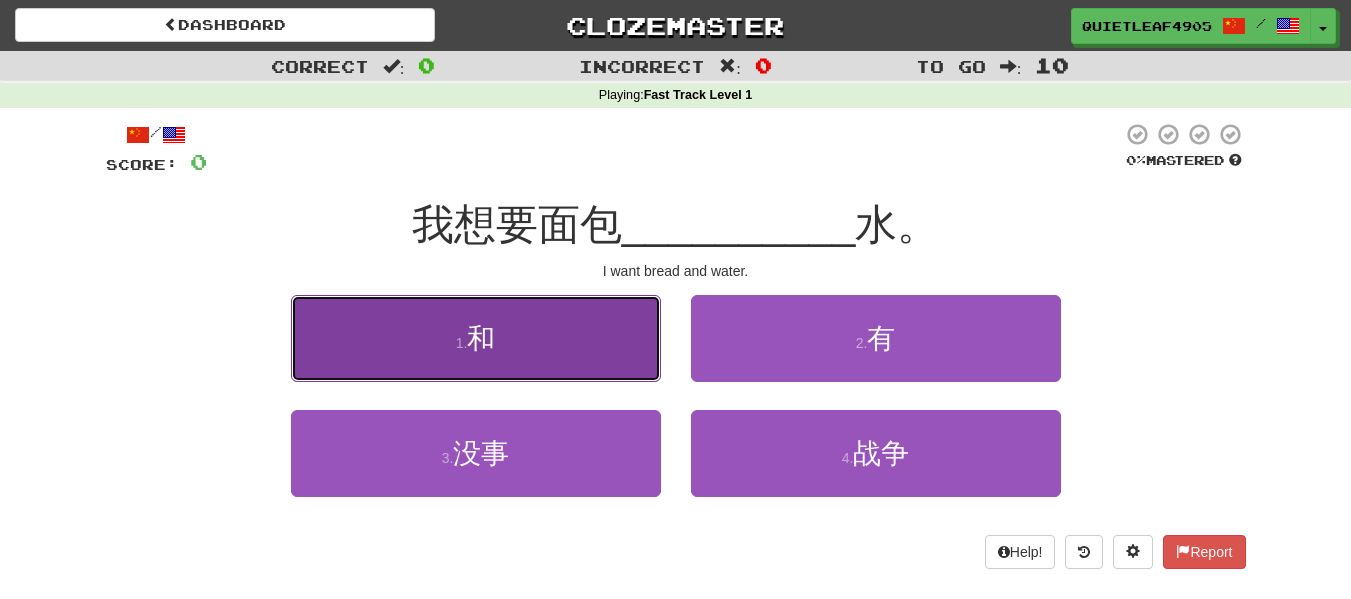 click on "1 .  和" at bounding box center [476, 338] 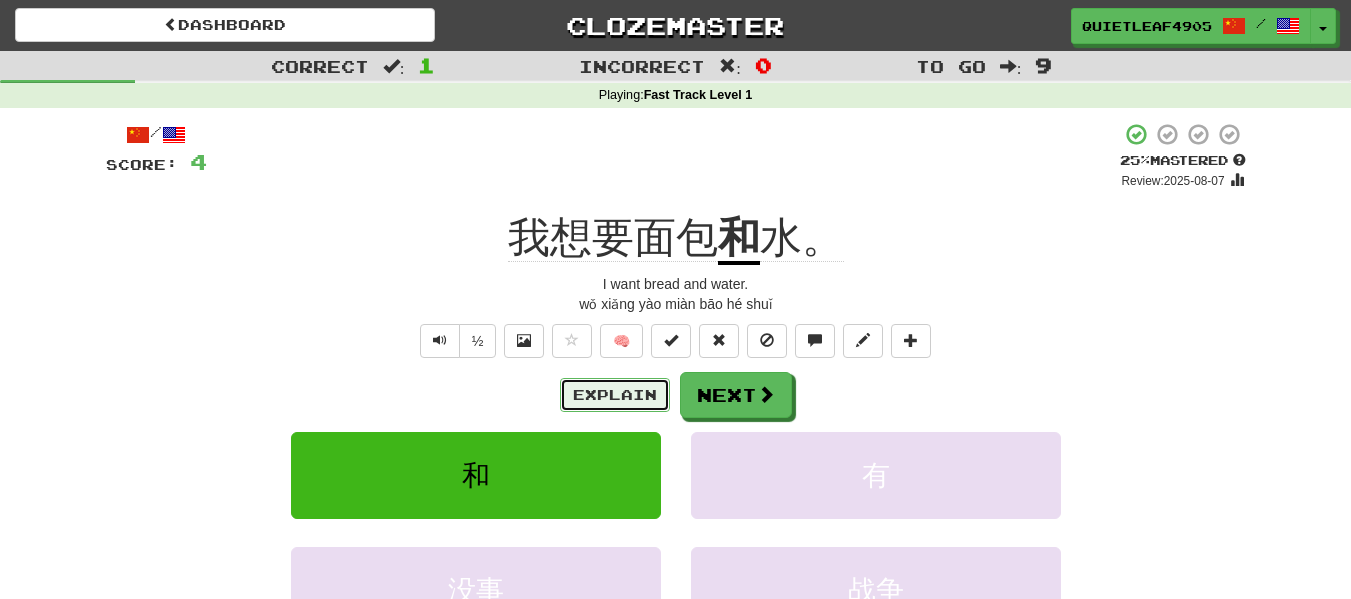 click on "Explain" at bounding box center (615, 395) 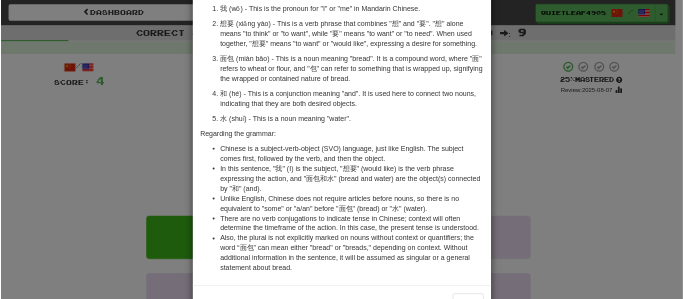 scroll, scrollTop: 152, scrollLeft: 0, axis: vertical 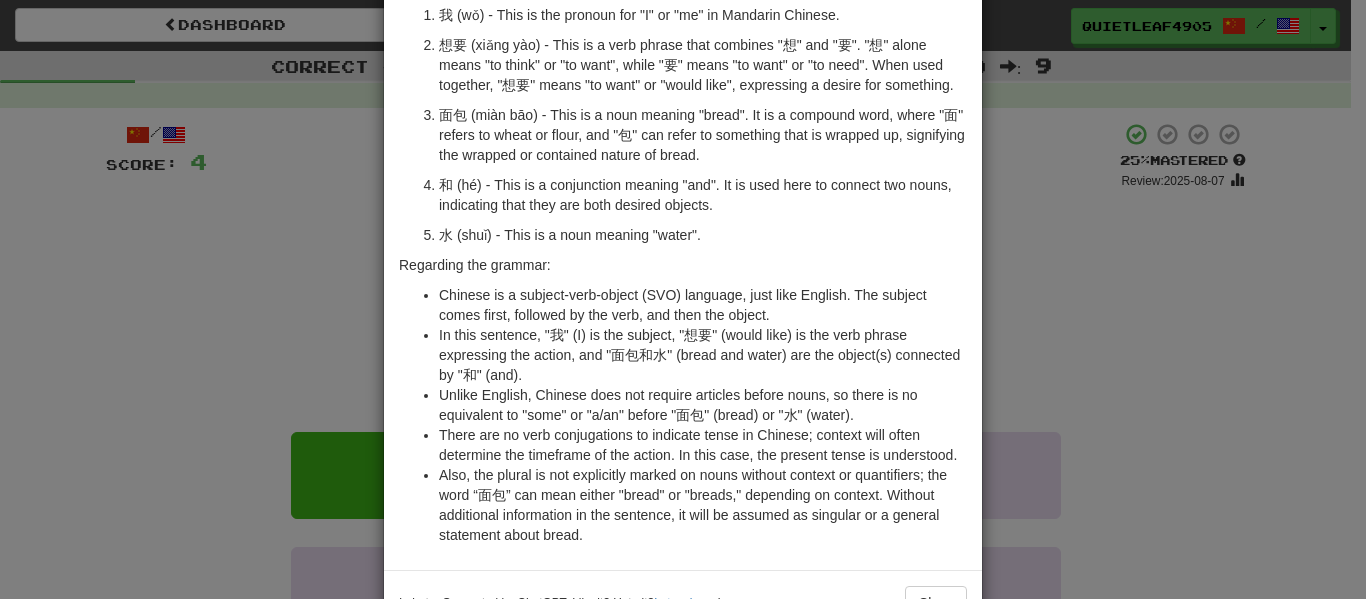 click on "× Explanation "I would like some bread and water."
Breaking down the sentence "我想要面包和水":
我 (wǒ) - This is the pronoun for "I" or "me" in Mandarin Chinese.
想要 (xiǎng yào) - This is a verb phrase that combines "想" and "要". "想" alone means "to think" or "to want", while "要" means "to want" or "to need". When used together, "想要" means "to want" or "would like", expressing a desire for something.
面包 (miàn bāo) - This is a noun meaning "bread". It is a compound word, where "面" refers to wheat or flour, and "包" can refer to something that is wrapped up, signifying the wrapped or contained nature of bread.
和 (hé) - This is a conjunction meaning "and". It is used here to connect two nouns, indicating that they are both desired objects.
水 (shuǐ) - This is a noun meaning "water".
Regarding the grammar:
In beta. Generated by ChatGPT. Like it? Hate it?  Let us know ! Close" at bounding box center (683, 299) 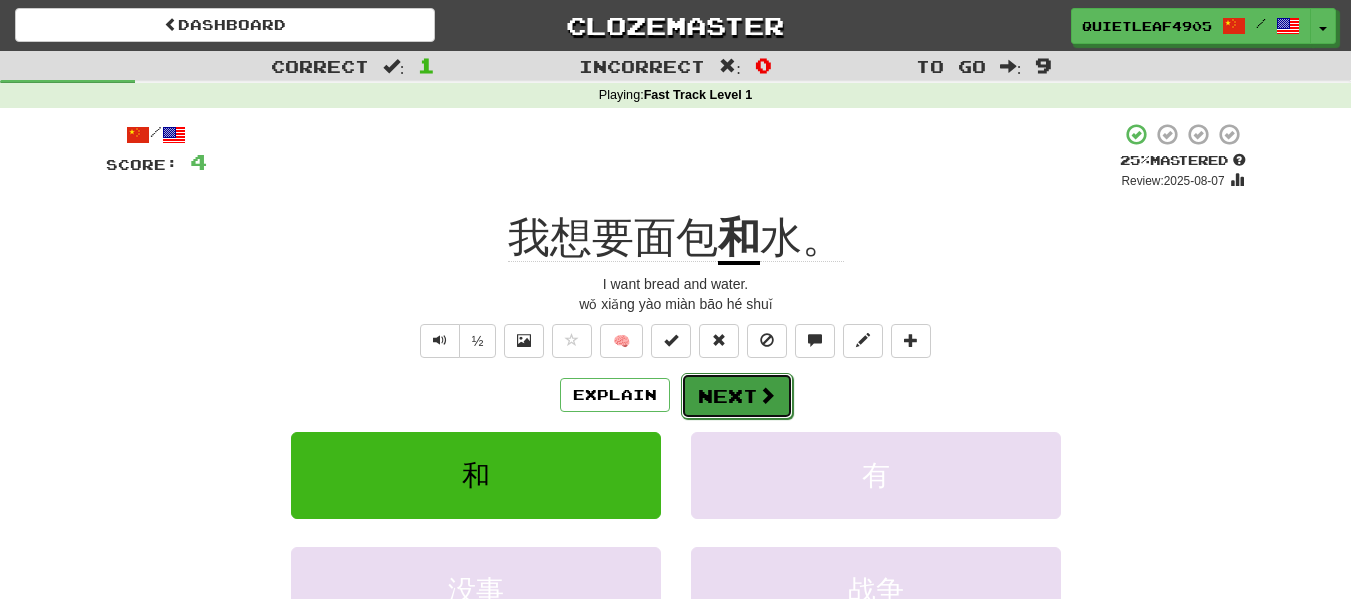 click on "Next" at bounding box center (737, 396) 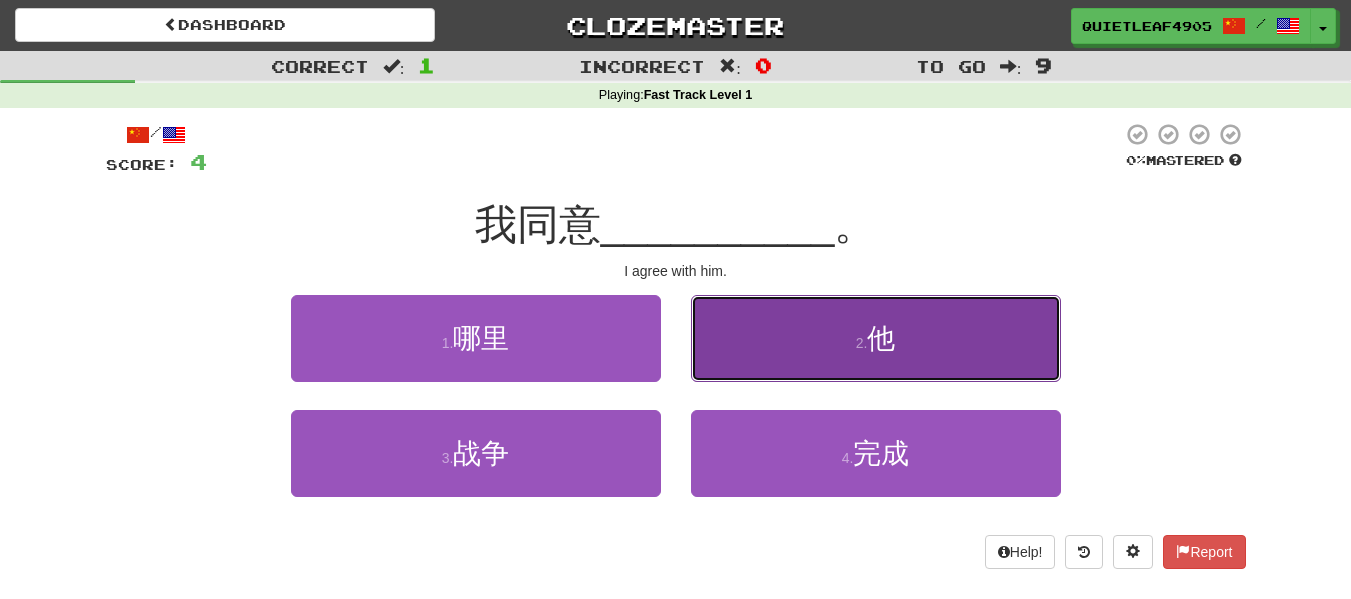 click on "2 .  他" at bounding box center [876, 338] 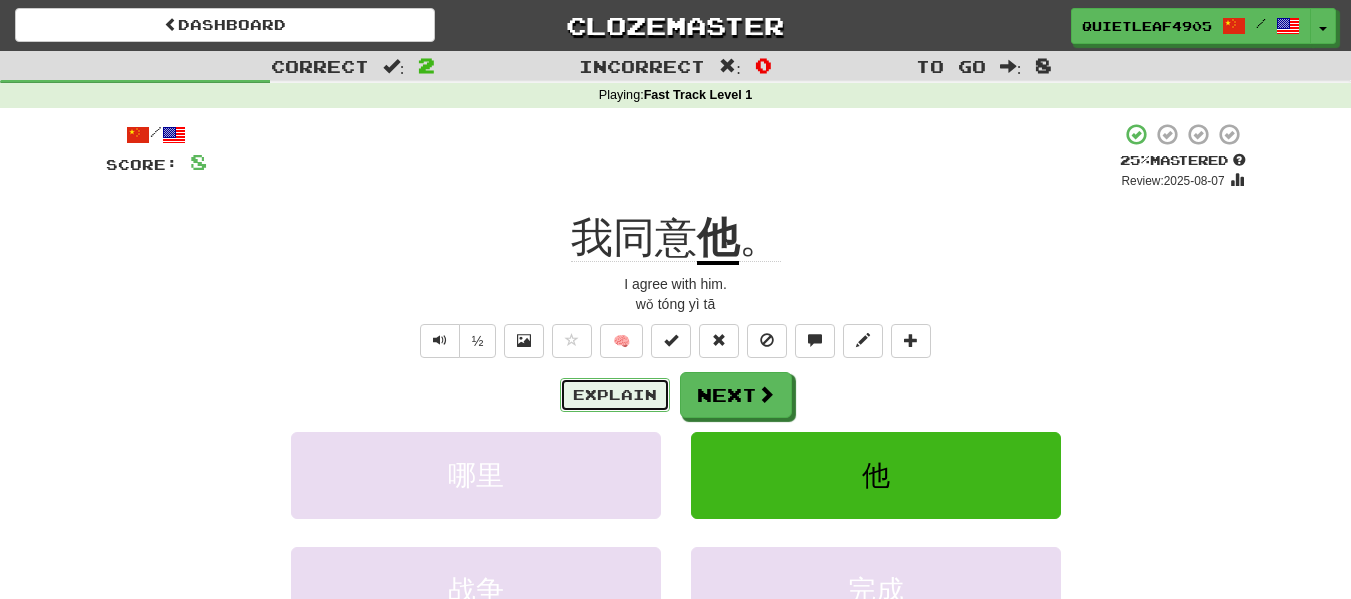 click on "Explain" at bounding box center [615, 395] 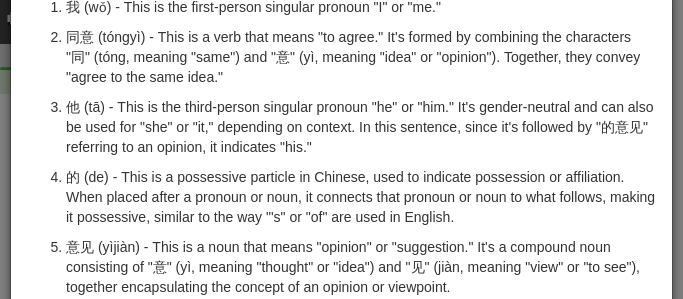 scroll, scrollTop: 156, scrollLeft: 0, axis: vertical 